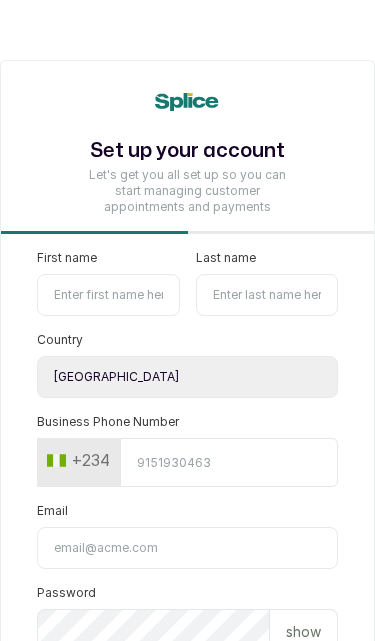 select on "NG" 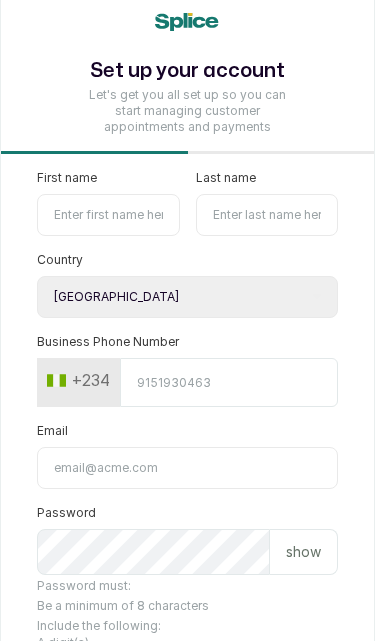 scroll, scrollTop: 0, scrollLeft: 0, axis: both 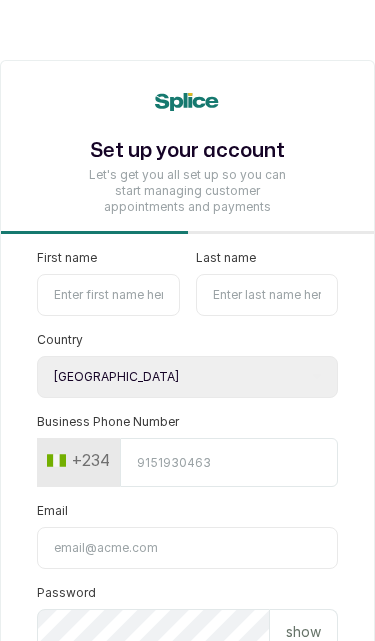 click on "First name" at bounding box center [108, 295] 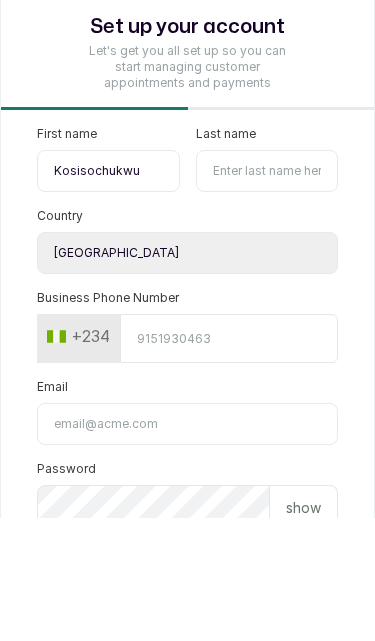 type on "Kosisochukwu" 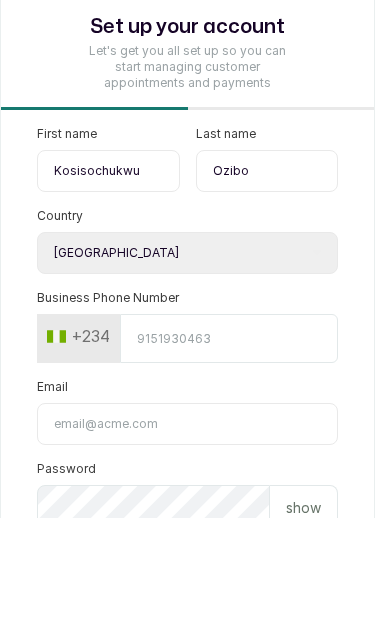 type on "Ozibo" 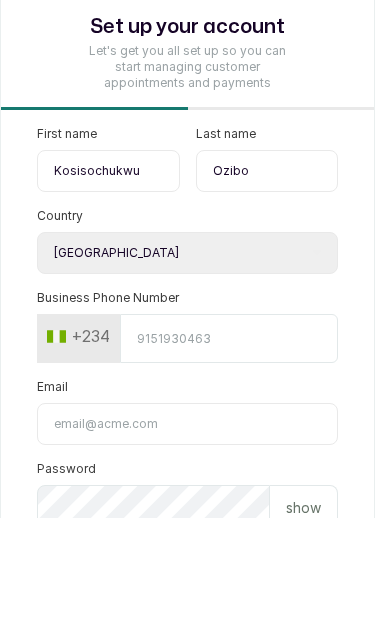 click on "Select country Nigeria Ghana" at bounding box center (187, 377) 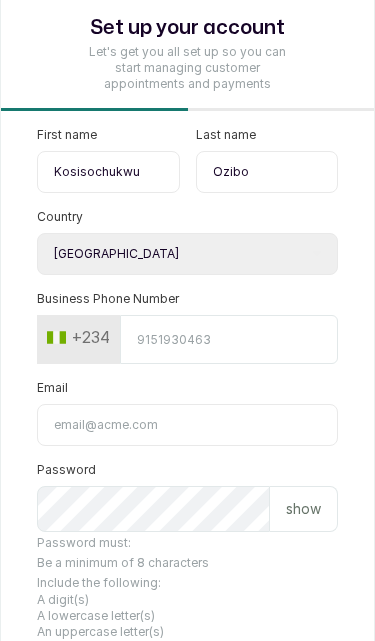 scroll, scrollTop: 124, scrollLeft: 0, axis: vertical 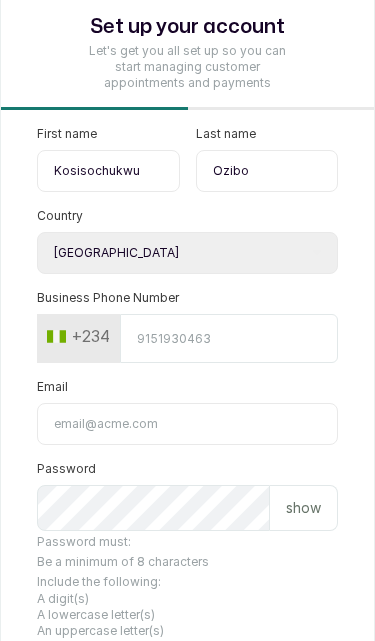 click on "Business Phone Number" at bounding box center [229, 338] 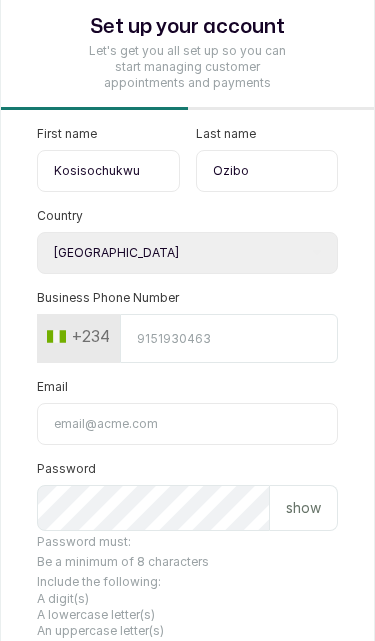 click on "Business Phone Number" at bounding box center [229, 338] 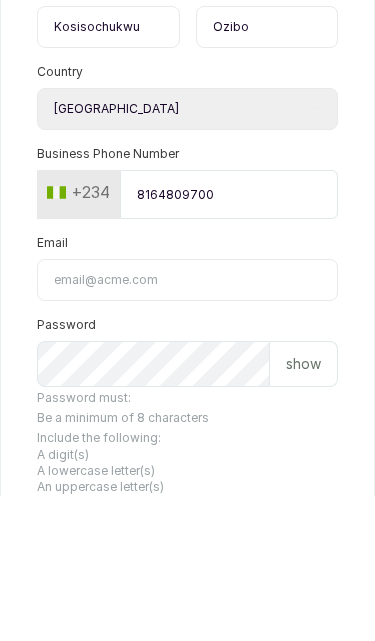 type on "8164809700" 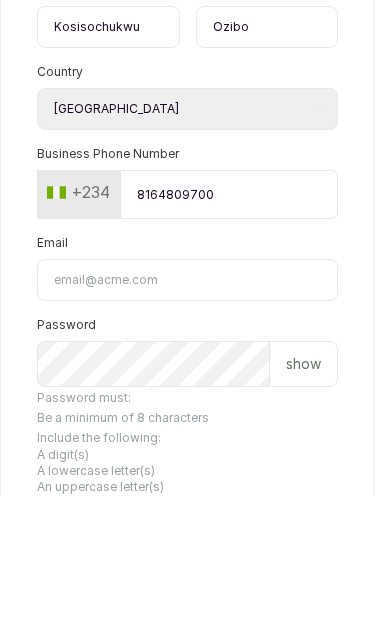 click on "Email" at bounding box center (187, 425) 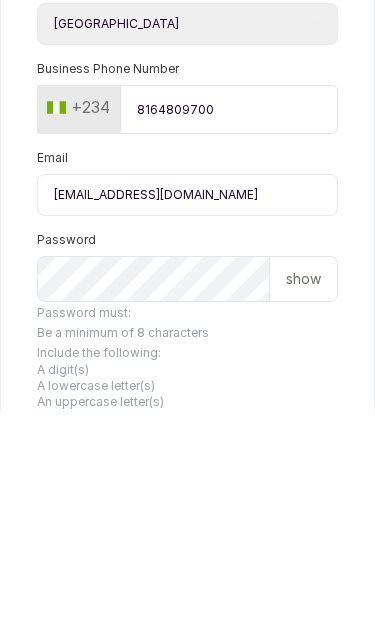 type on "[EMAIL_ADDRESS][DOMAIN_NAME]" 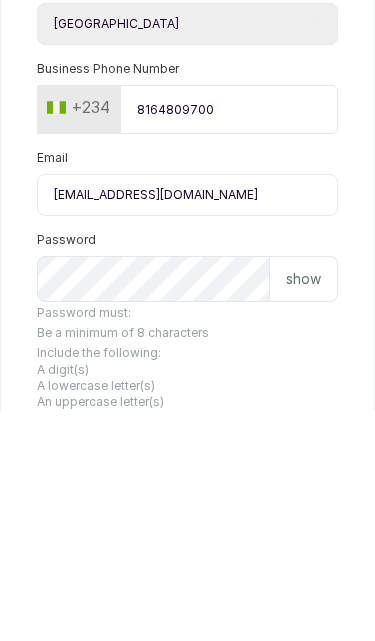 click on "show" at bounding box center (303, 509) 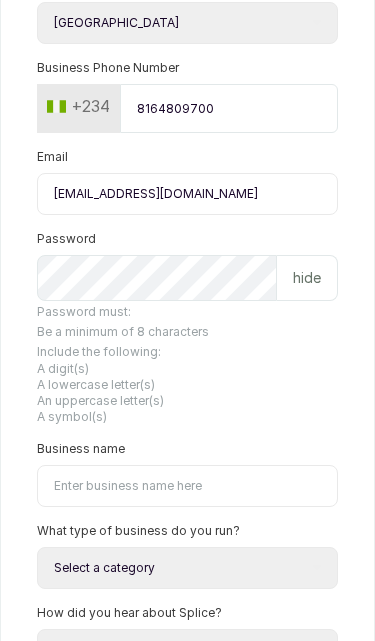 click on "hide" at bounding box center [307, 278] 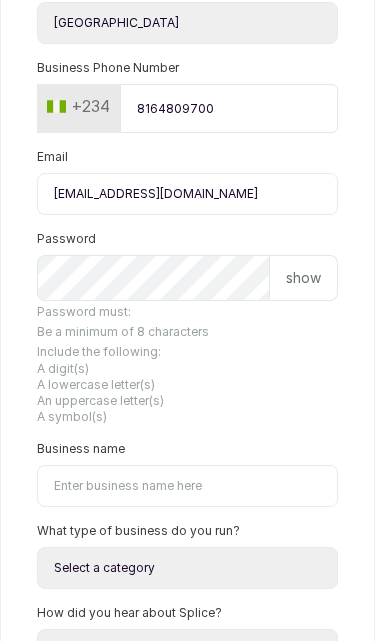 click on "show" at bounding box center [304, 278] 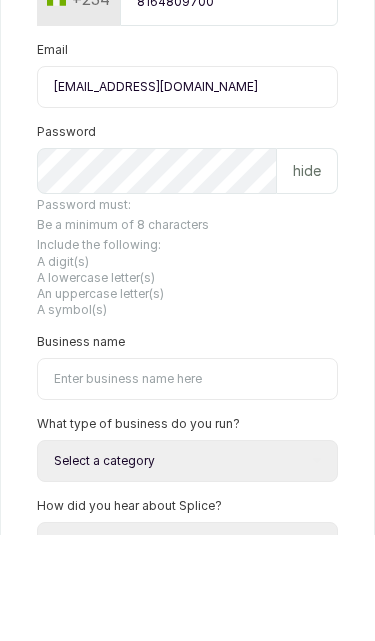 scroll, scrollTop: 460, scrollLeft: 0, axis: vertical 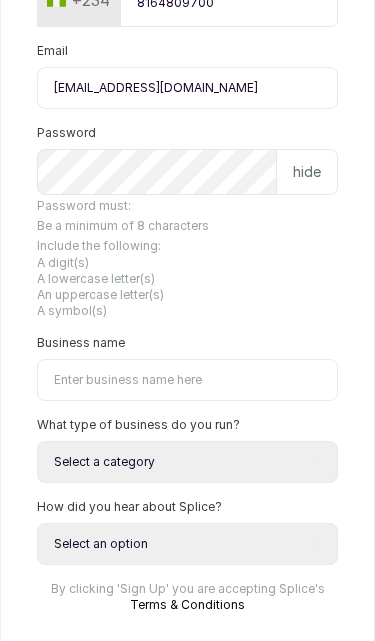 click on "Business name" at bounding box center (187, 380) 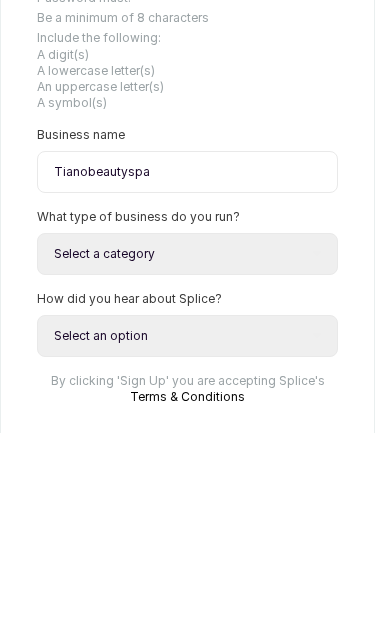 type on "Tianobeautyspa" 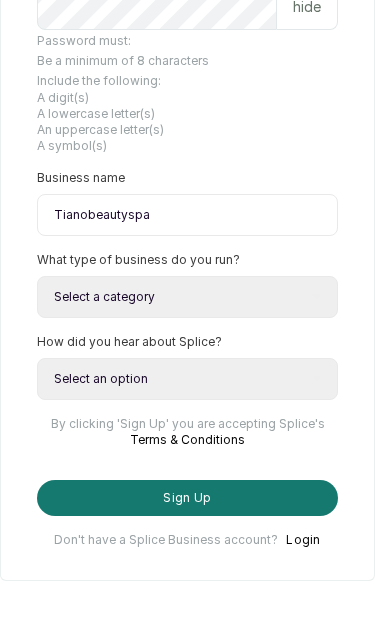 click on "Select a category I have more than one location I manage a team of beauty professionals I am an independent/solo beauty professional" at bounding box center (187, 297) 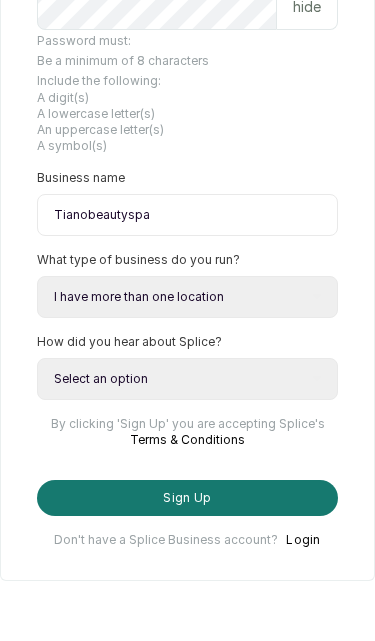 click on "Select an option Google search Instagram Facebook LinkedIn Splice Blog I was referred by a beauty business owner Media publication Other - please specify" at bounding box center [187, 379] 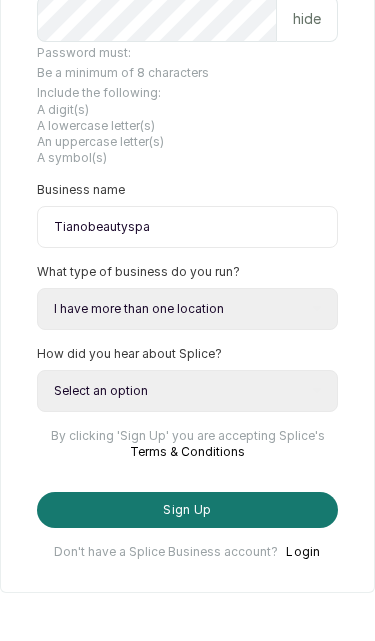 click on "Select an option Google search Instagram Facebook LinkedIn Splice Blog I was referred by a beauty business owner Media publication Other - please specify" at bounding box center (187, 391) 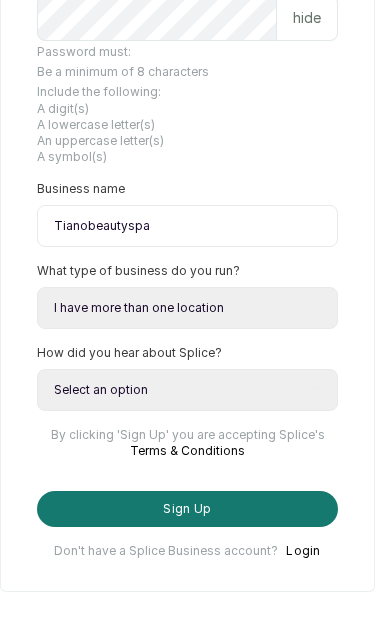 select on "instagram" 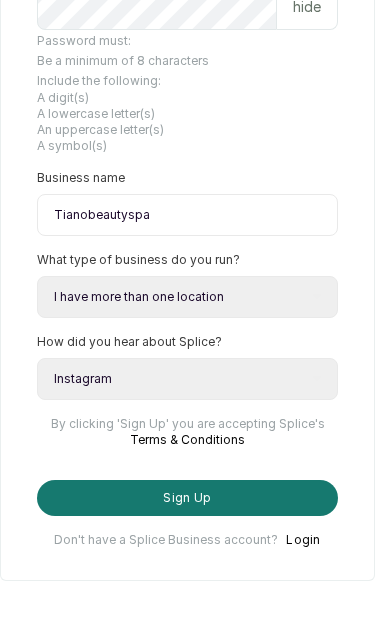 scroll, scrollTop: 695, scrollLeft: 0, axis: vertical 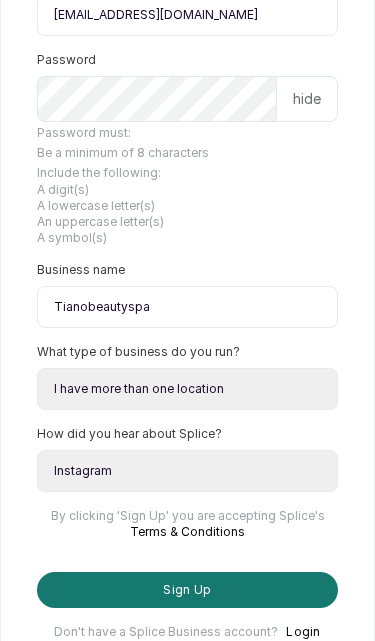 click on "Sign Up" at bounding box center (187, 590) 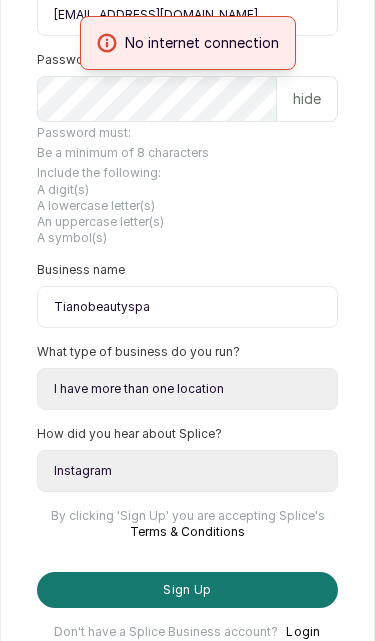 click on "Sign Up" at bounding box center [187, 590] 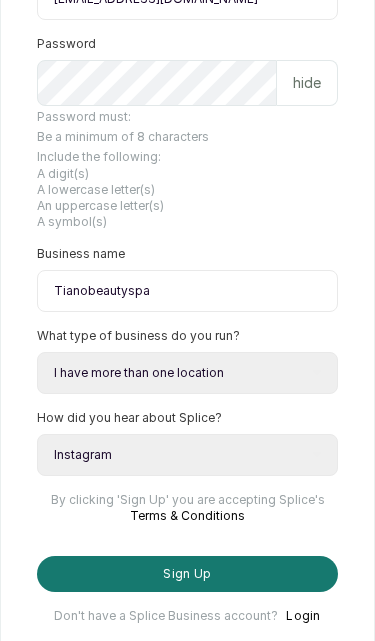scroll, scrollTop: 670, scrollLeft: 0, axis: vertical 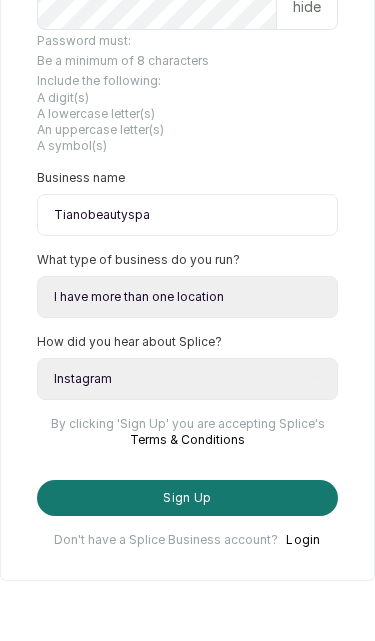 click on "Login" at bounding box center (303, 540) 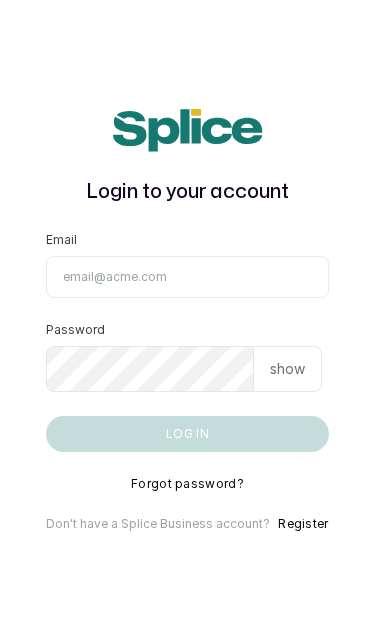 scroll, scrollTop: 0, scrollLeft: 0, axis: both 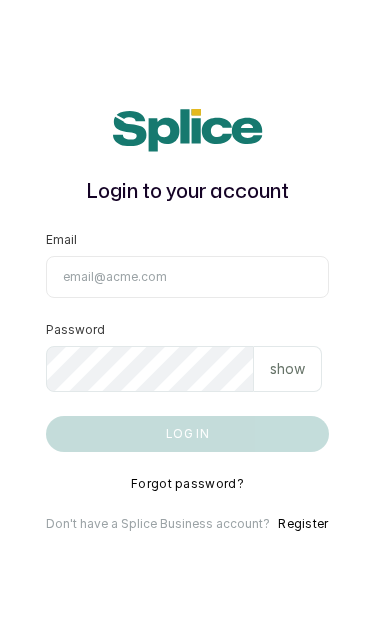 click on "Email" at bounding box center (187, 277) 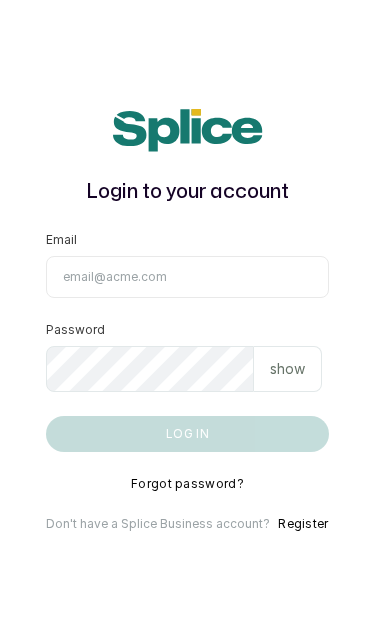 type on "[EMAIL_ADDRESS][DOMAIN_NAME]" 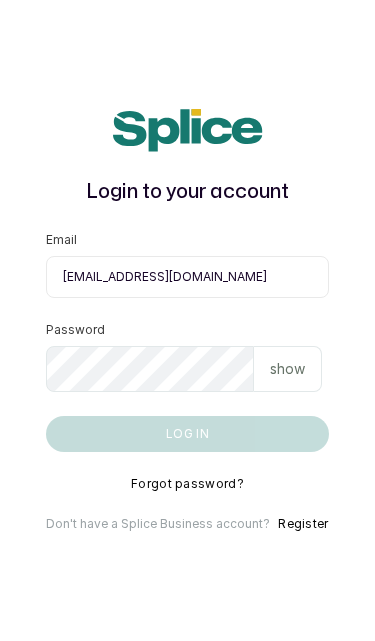 click on "Log in" at bounding box center (187, 434) 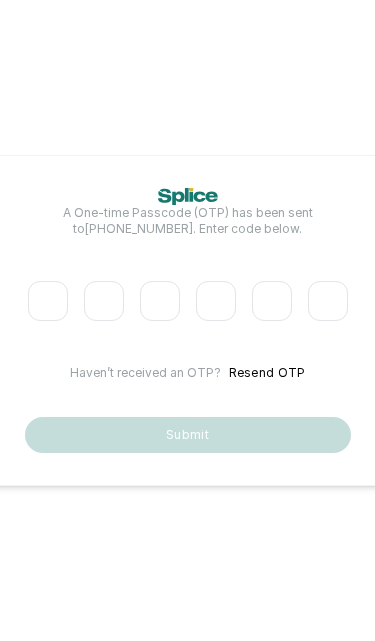 scroll, scrollTop: 0, scrollLeft: 0, axis: both 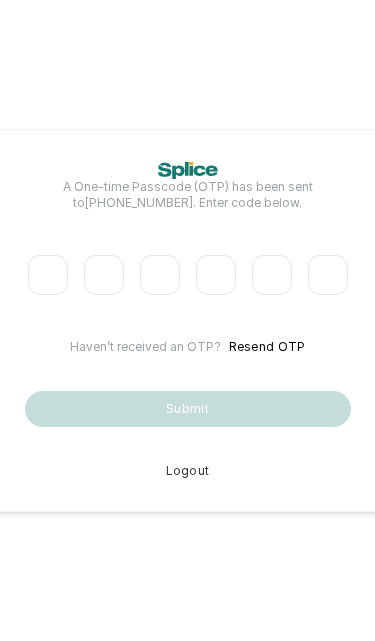 click at bounding box center [48, 275] 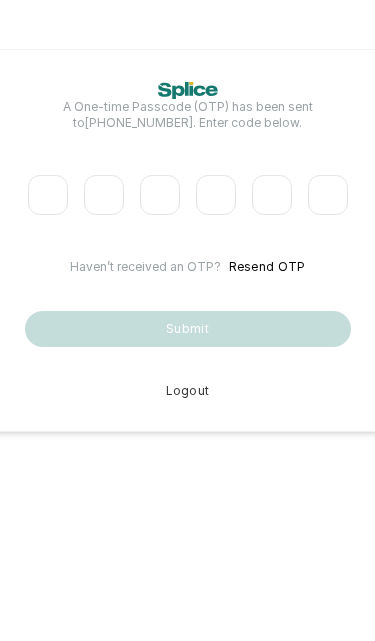 type on "3" 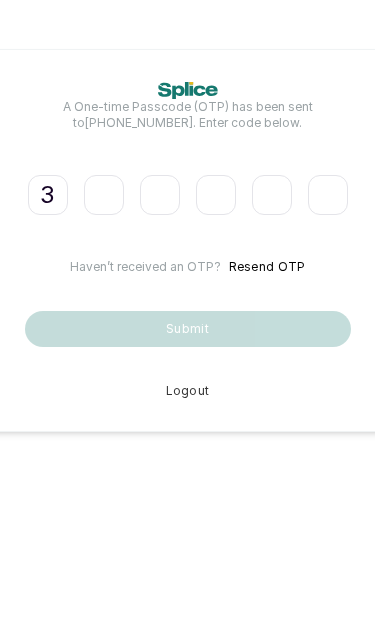 type on "7" 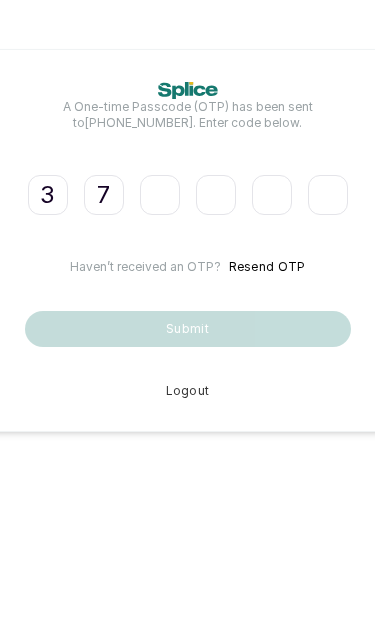 type on "2" 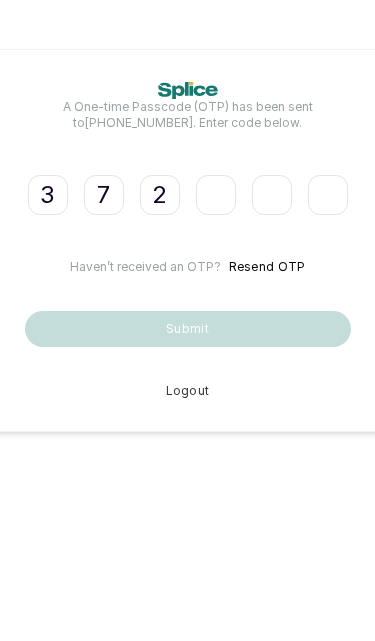 scroll, scrollTop: 0, scrollLeft: 13, axis: horizontal 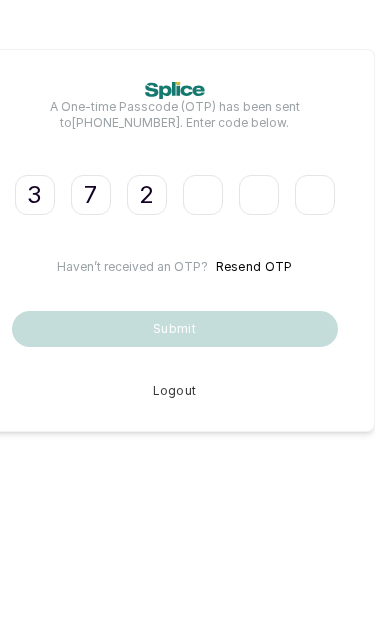type on "3" 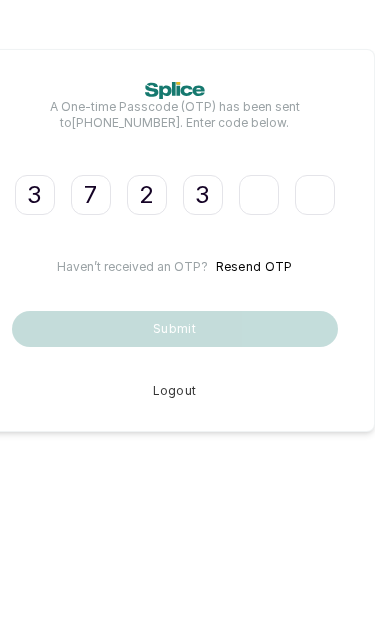 type on "9" 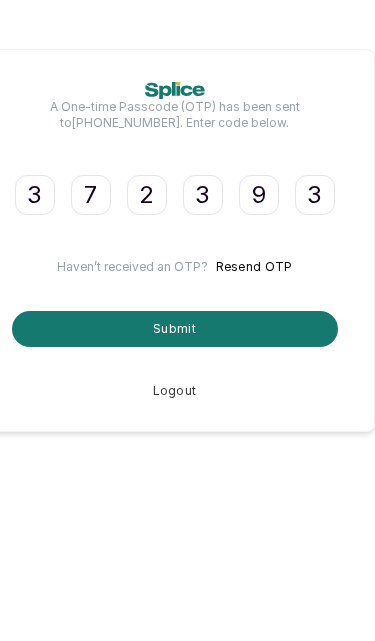type on "3" 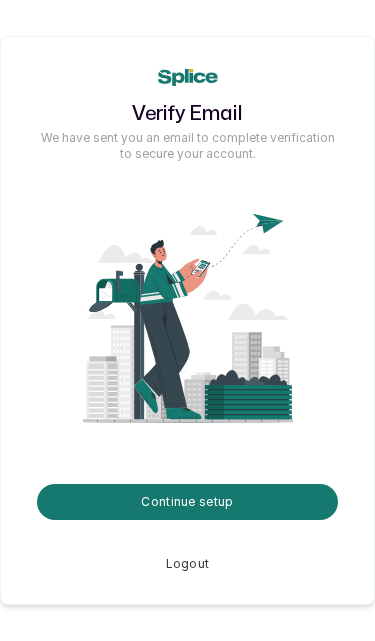scroll, scrollTop: 0, scrollLeft: 0, axis: both 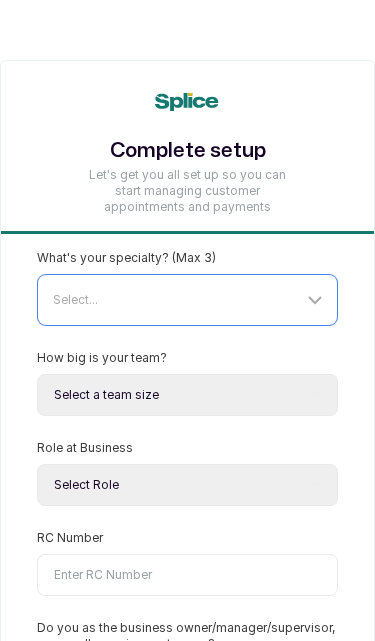 click on "Select..." at bounding box center (75, 299) 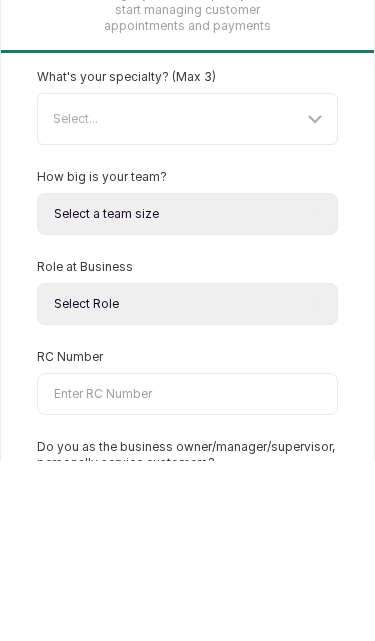 scroll, scrollTop: 181, scrollLeft: 0, axis: vertical 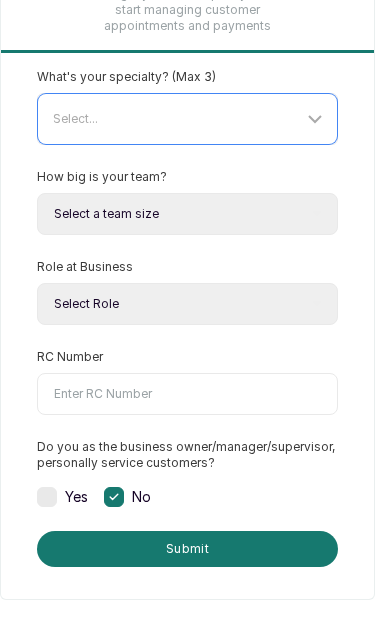 click on "Select..." at bounding box center (190, 119) 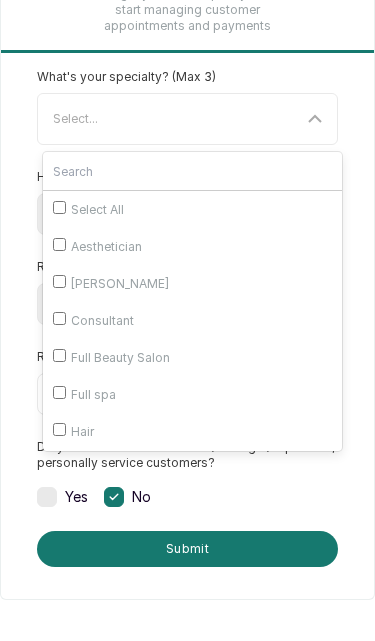 scroll, scrollTop: 180, scrollLeft: 0, axis: vertical 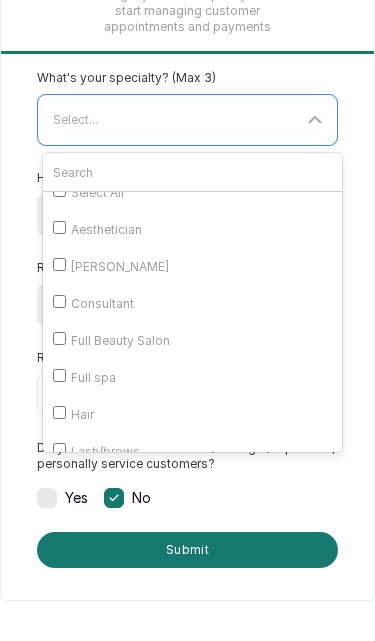 click on "Aesthetician" at bounding box center [59, 227] 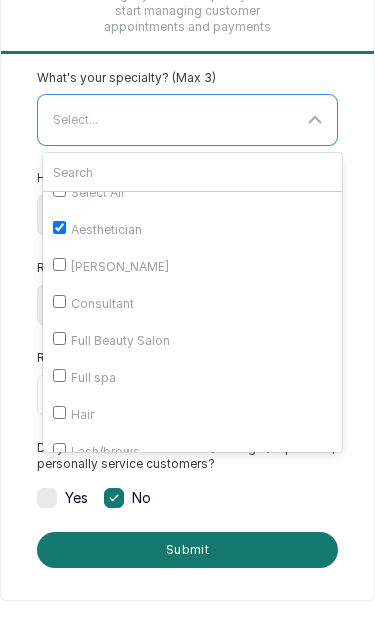checkbox on "true" 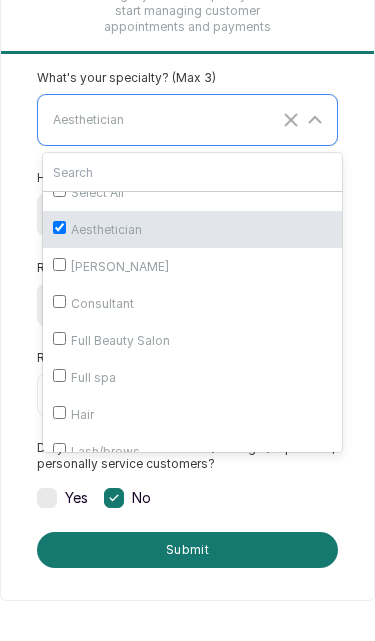 click on "[PERSON_NAME]" at bounding box center [59, 264] 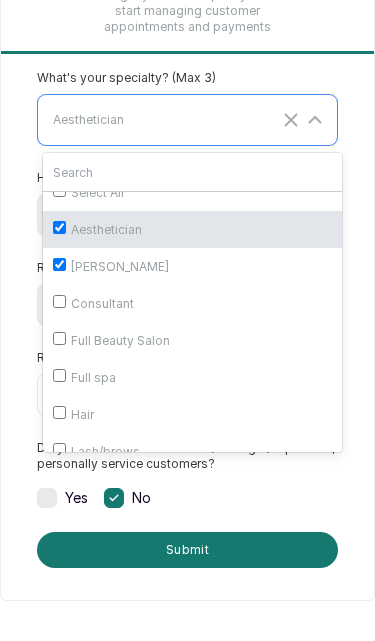 checkbox on "true" 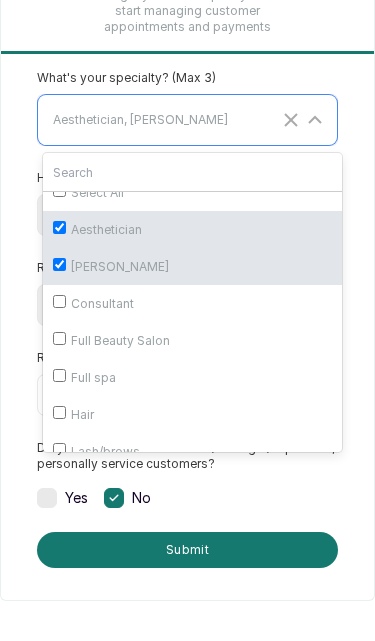 scroll, scrollTop: 181, scrollLeft: 0, axis: vertical 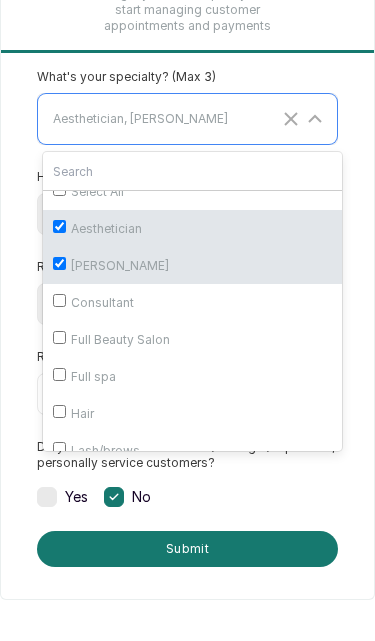 click on "Consultant" at bounding box center [59, 300] 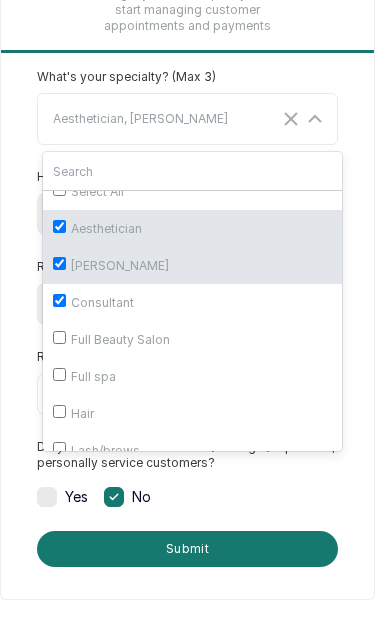 checkbox on "true" 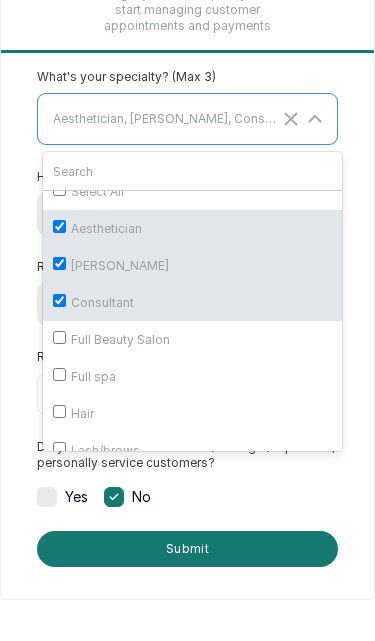 click on "Full Beauty Salon" at bounding box center (192, 339) 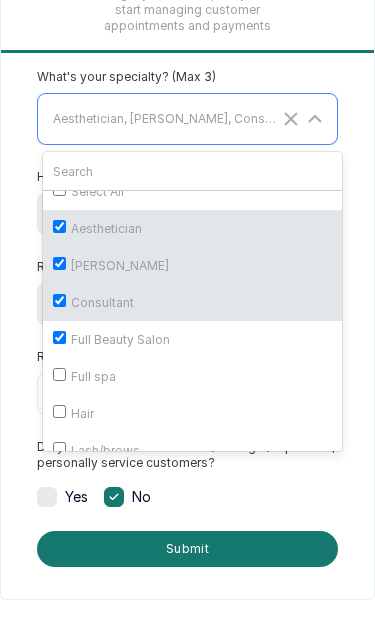 checkbox on "true" 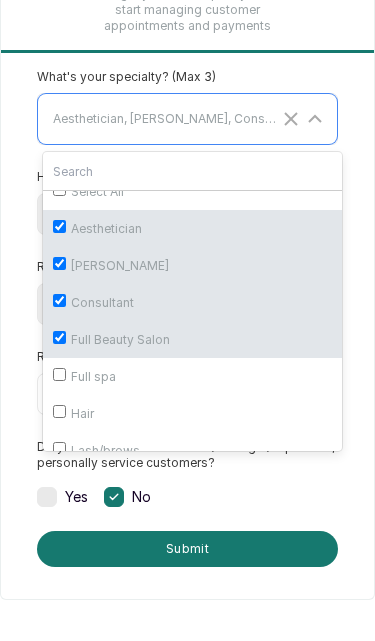 click on "Full spa" at bounding box center (59, 374) 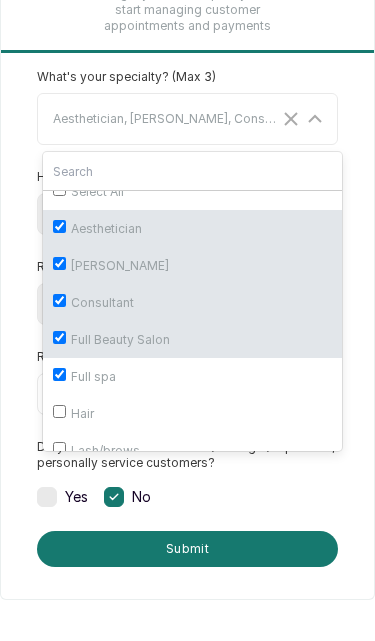 checkbox on "true" 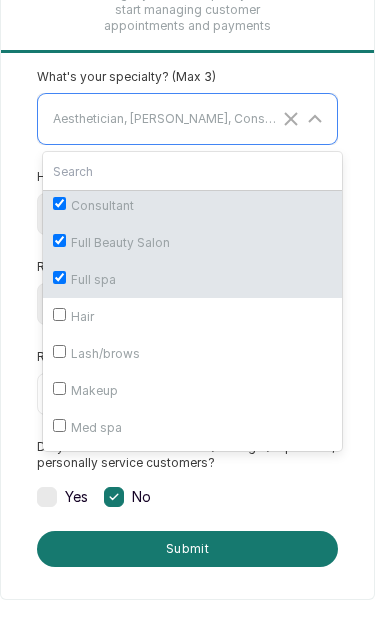 click on "Hair" at bounding box center (59, 314) 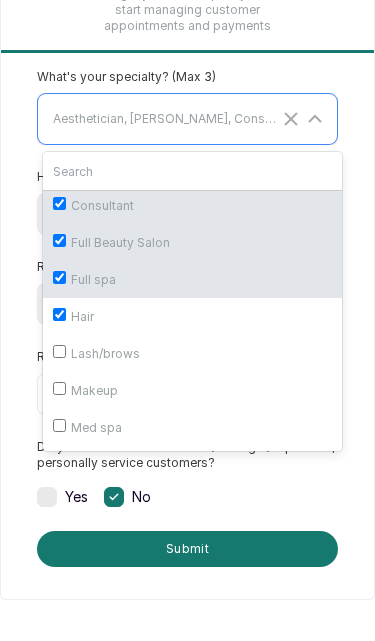 checkbox on "true" 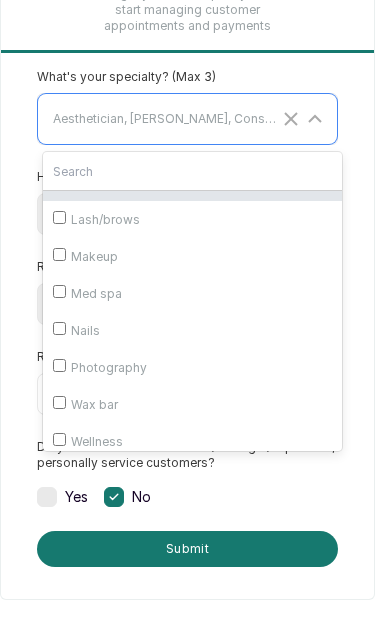 click on "Med spa" at bounding box center [59, 291] 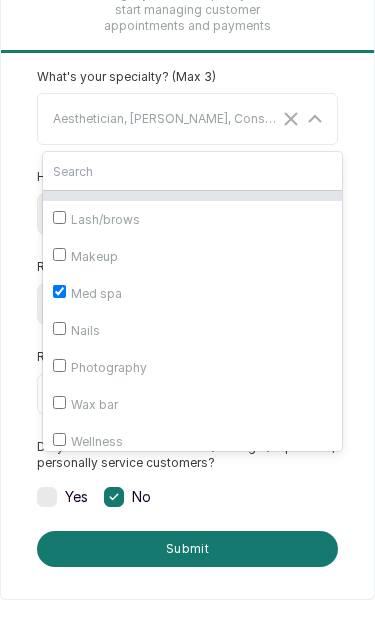 checkbox on "true" 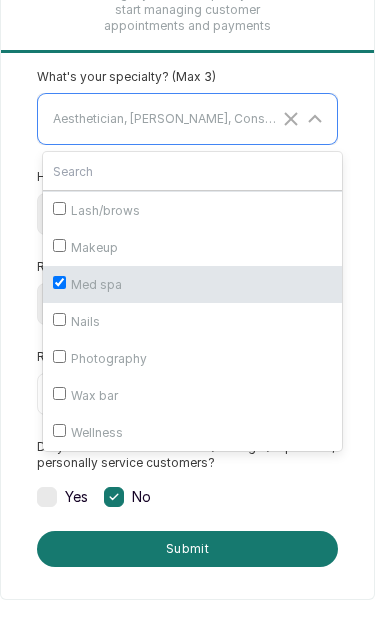 scroll, scrollTop: 282, scrollLeft: 0, axis: vertical 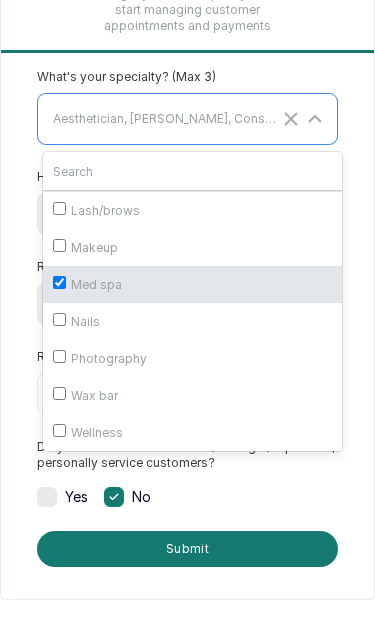 click on "Nails" at bounding box center [192, 321] 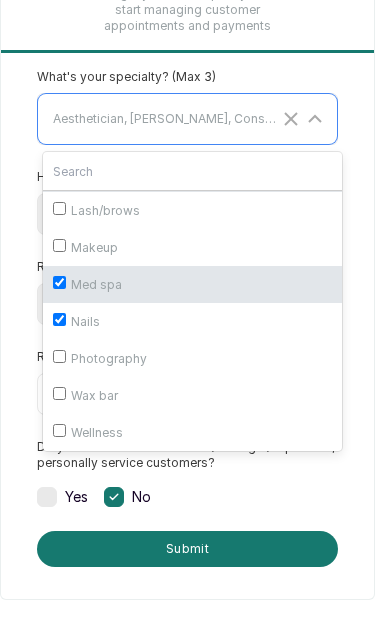 checkbox on "true" 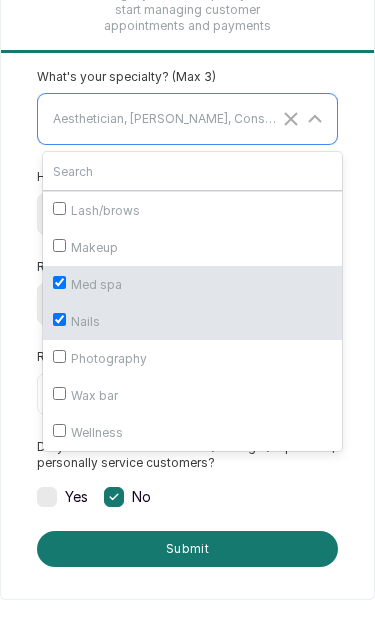 scroll, scrollTop: 300, scrollLeft: 0, axis: vertical 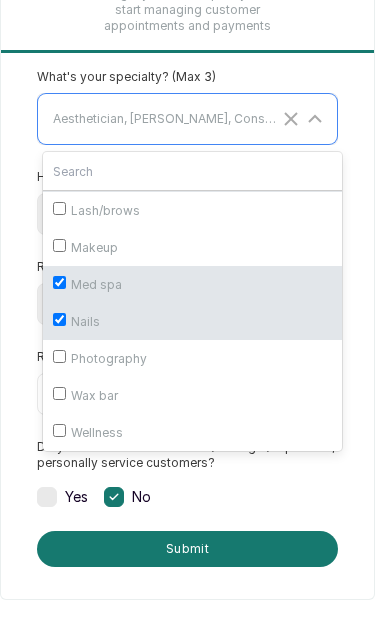 click on "Wax bar" at bounding box center [94, 396] 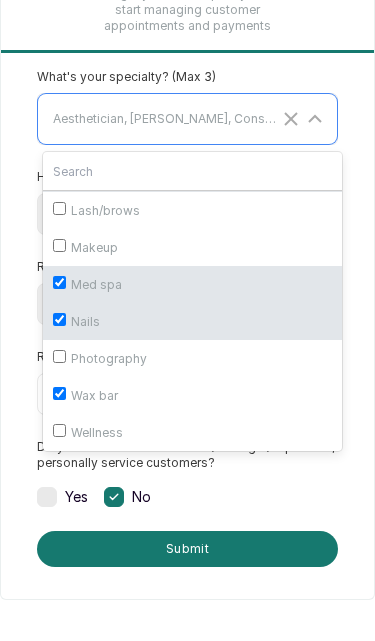 checkbox on "true" 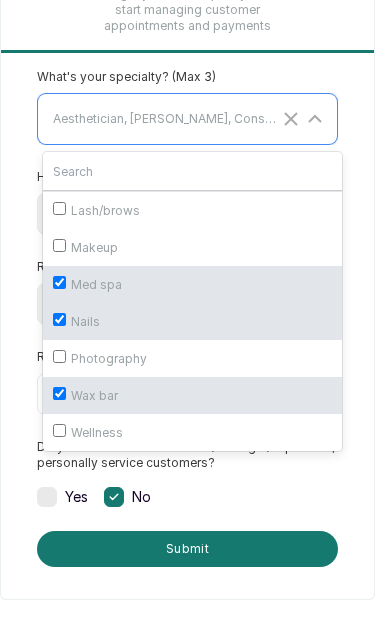 click on "Wellness" at bounding box center [192, 432] 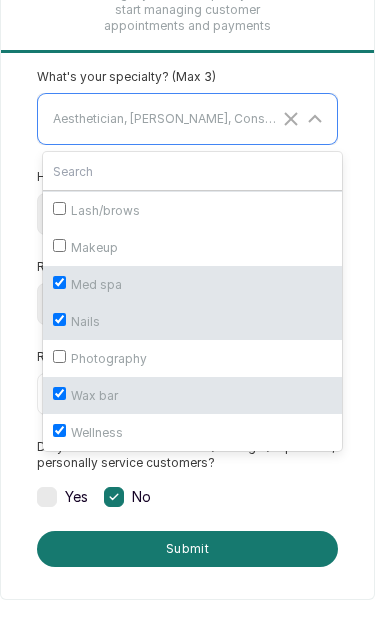 checkbox on "true" 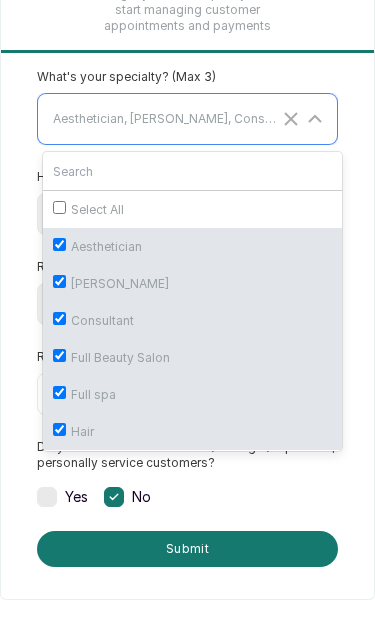 scroll, scrollTop: 0, scrollLeft: 0, axis: both 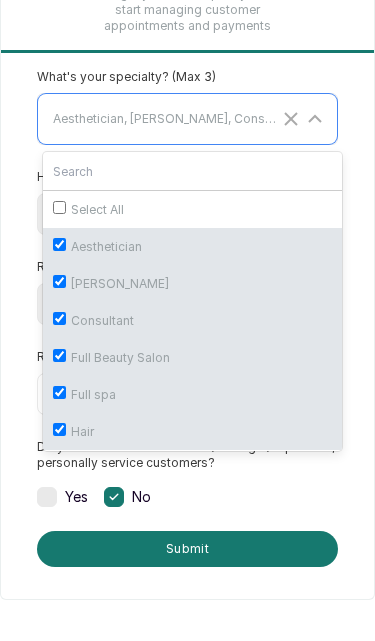 click 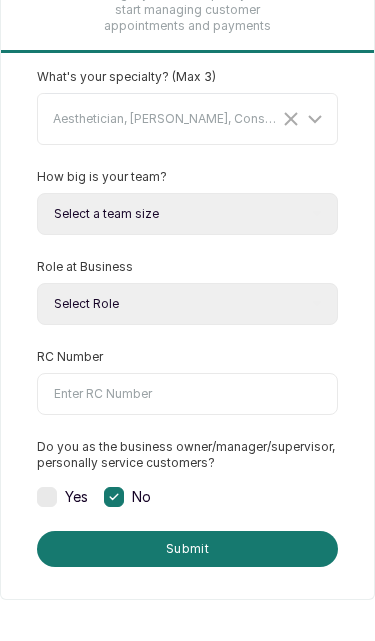 click on "Select a team size Just me 2-5 6-10 10+" at bounding box center (187, 214) 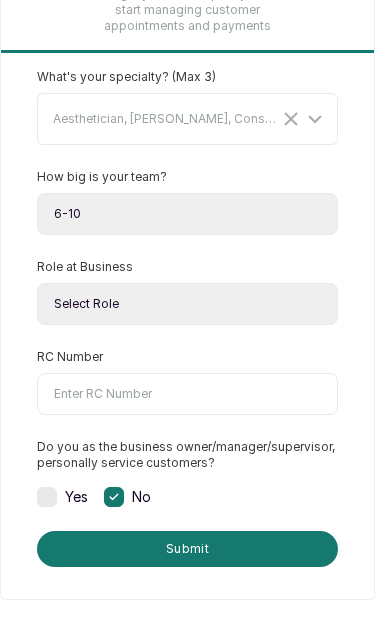 click on "Select a team size Just me 2-5 6-10 10+" at bounding box center (187, 214) 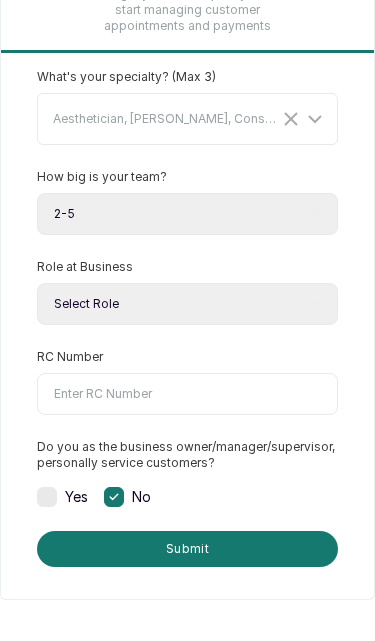 click on "Select Role Owner Manager" at bounding box center [187, 304] 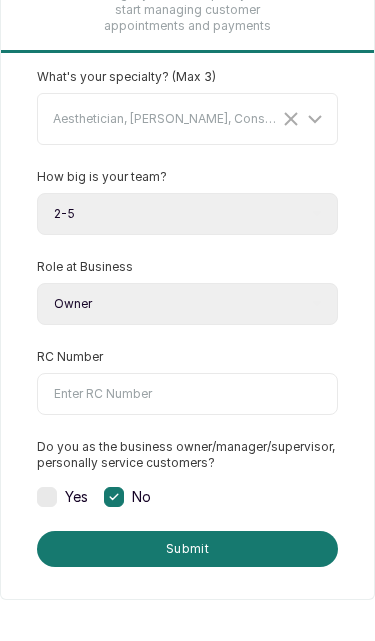 click on "RC Number" at bounding box center [187, 394] 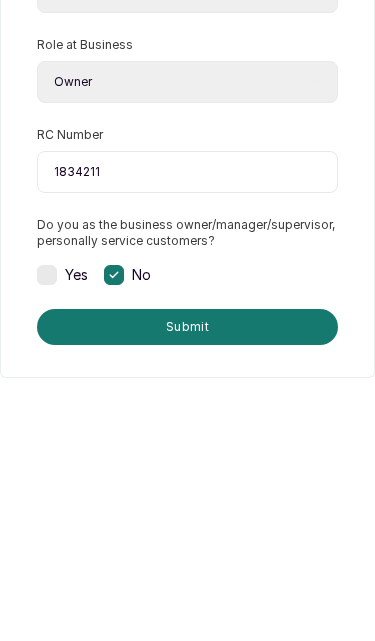 type on "1834211" 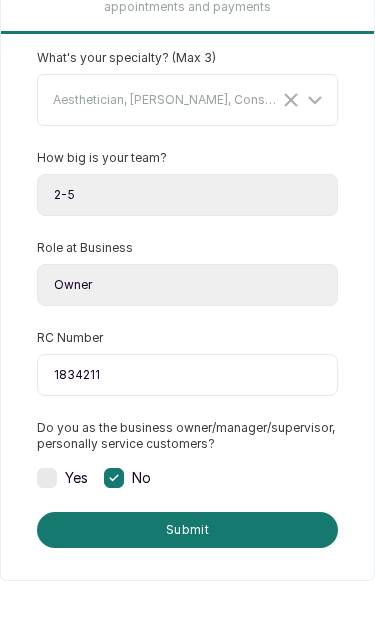 click on "Submit" at bounding box center (187, 530) 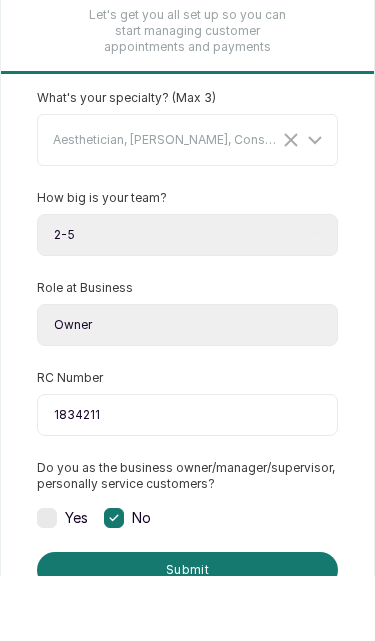 scroll, scrollTop: 92, scrollLeft: 0, axis: vertical 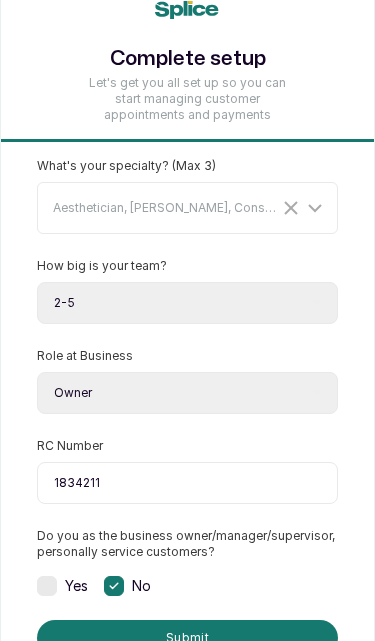 click on "Submit" at bounding box center [187, 638] 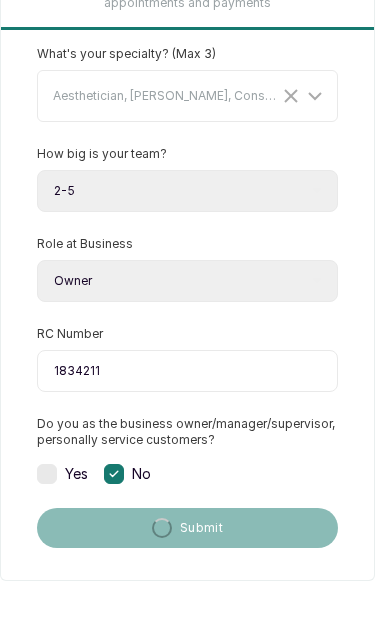 scroll, scrollTop: 200, scrollLeft: 0, axis: vertical 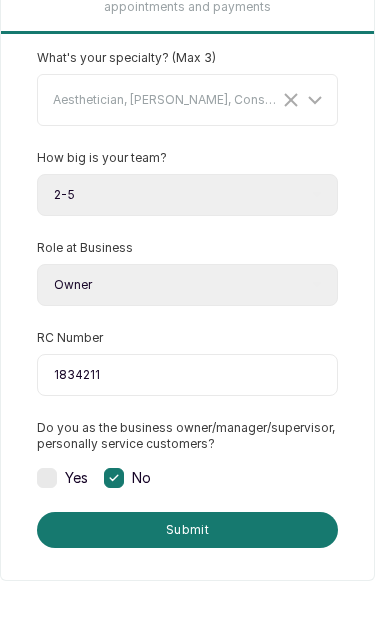 click on "Submit" at bounding box center [187, 530] 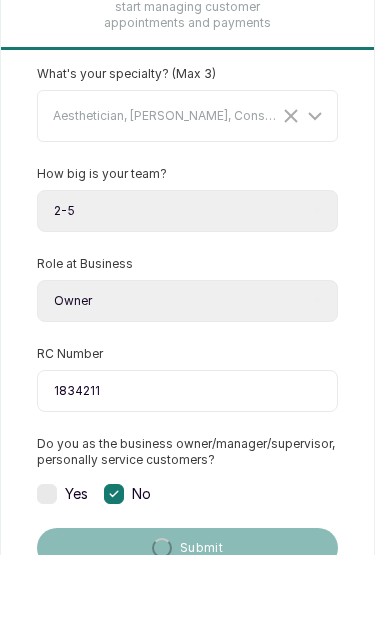 scroll, scrollTop: 96, scrollLeft: 0, axis: vertical 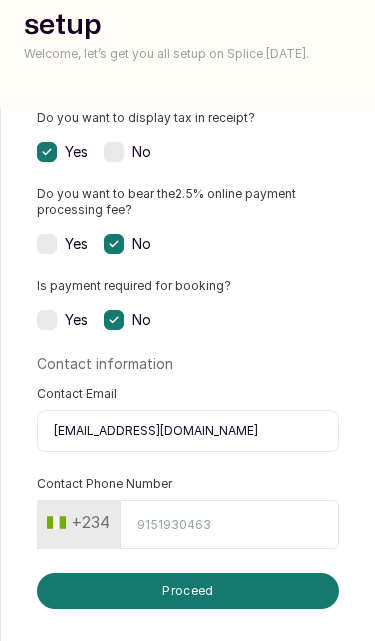 click on "Contact Phone Number" at bounding box center [229, 524] 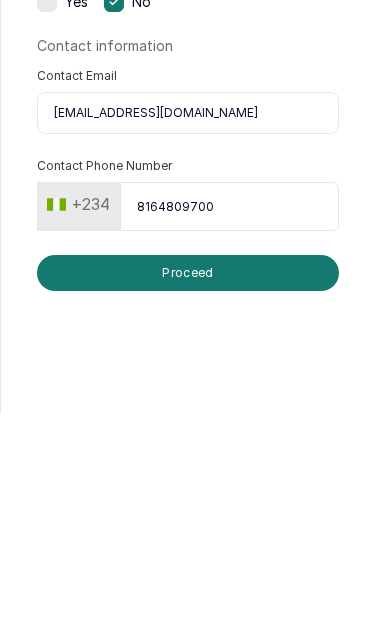 type on "8164809700" 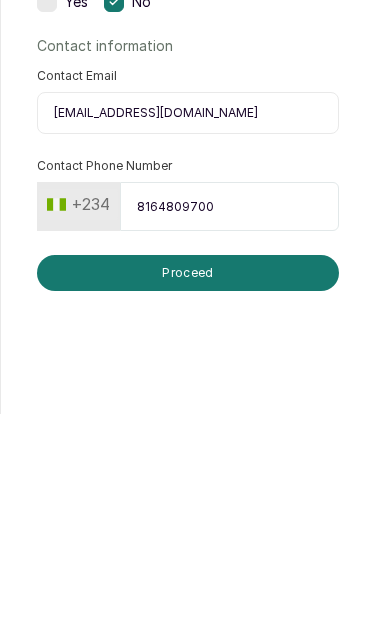 scroll, scrollTop: 152, scrollLeft: 0, axis: vertical 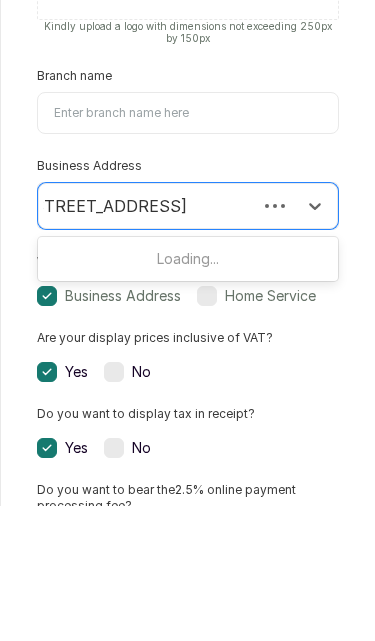 type on "[STREET_ADDRESS]" 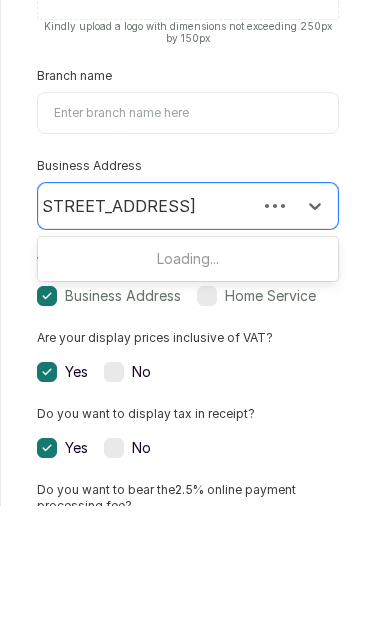 scroll, scrollTop: 0, scrollLeft: 0, axis: both 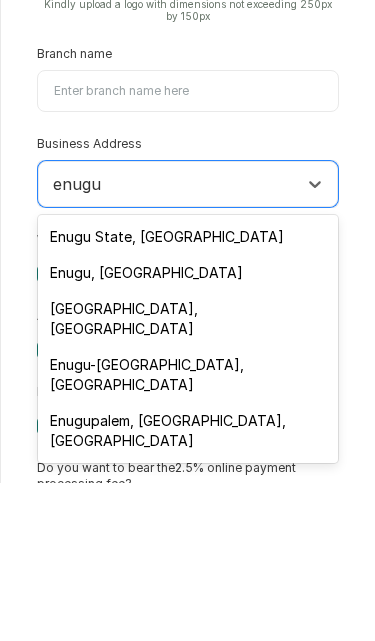 click on "Enugu State, [GEOGRAPHIC_DATA]" at bounding box center [188, 395] 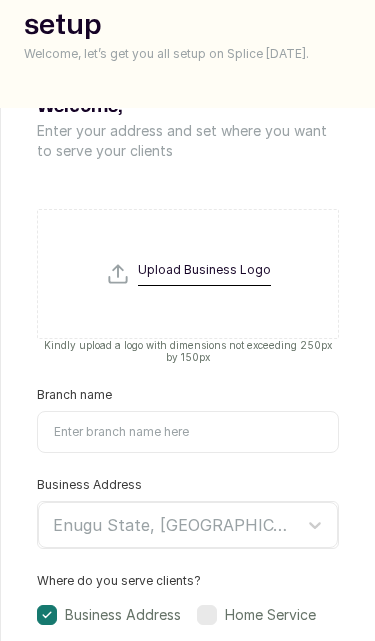 scroll, scrollTop: 115, scrollLeft: 0, axis: vertical 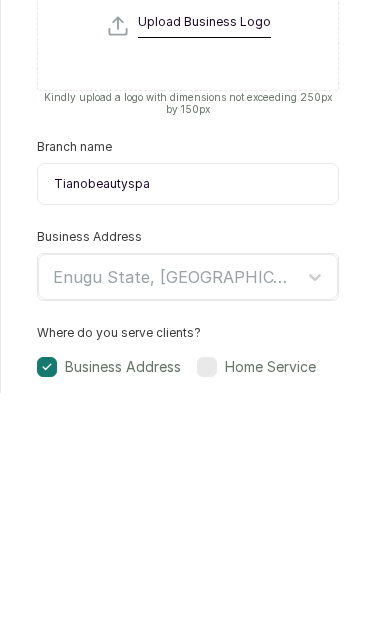 type on "Tianobeautyspa" 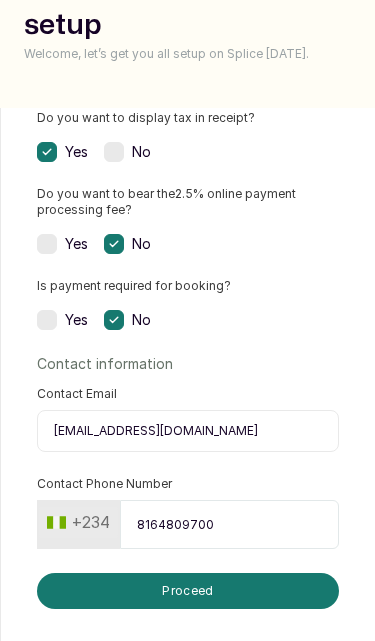 scroll, scrollTop: 730, scrollLeft: 0, axis: vertical 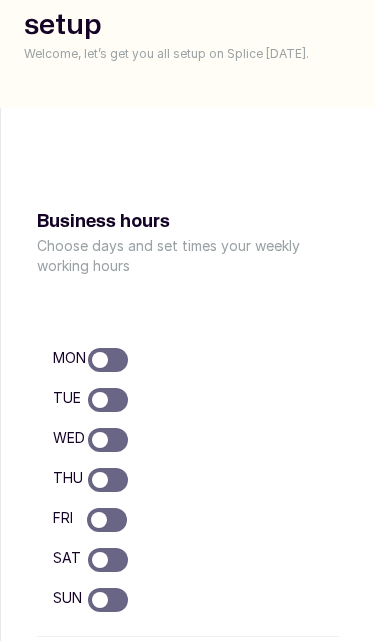 click at bounding box center (100, 360) 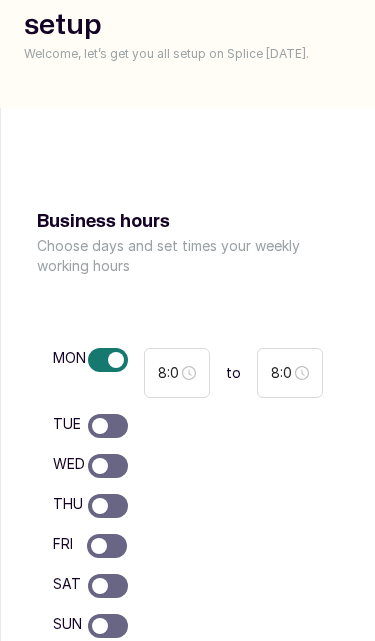 click at bounding box center (100, 426) 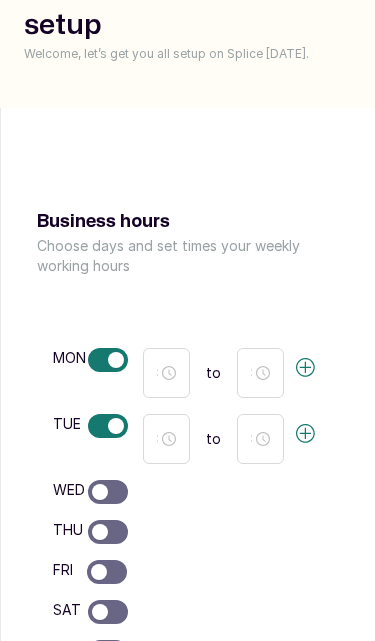 click at bounding box center [108, 492] 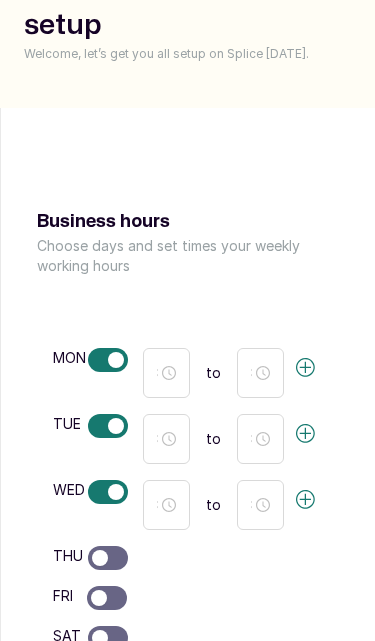 click at bounding box center [108, 558] 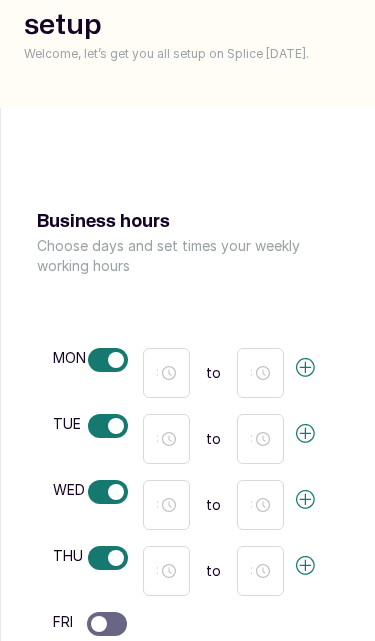 click at bounding box center (107, 624) 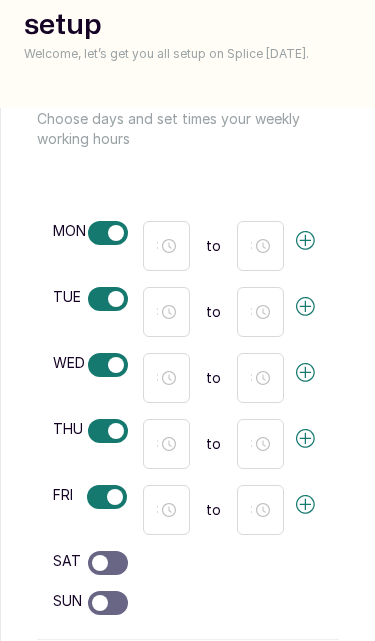 scroll, scrollTop: 132, scrollLeft: 0, axis: vertical 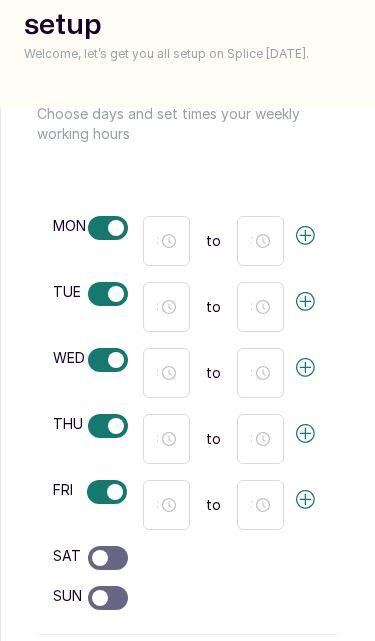 click at bounding box center [108, 558] 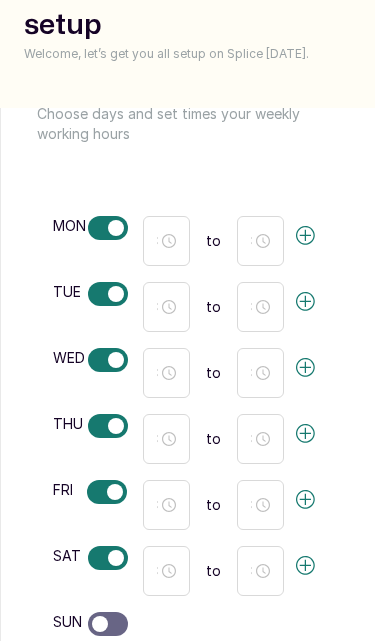 click at bounding box center [116, 558] 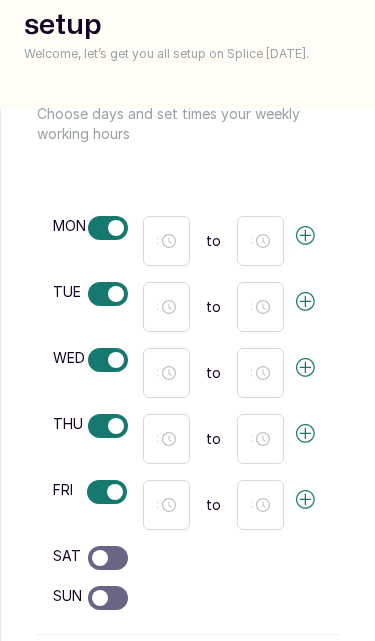 click at bounding box center [100, 598] 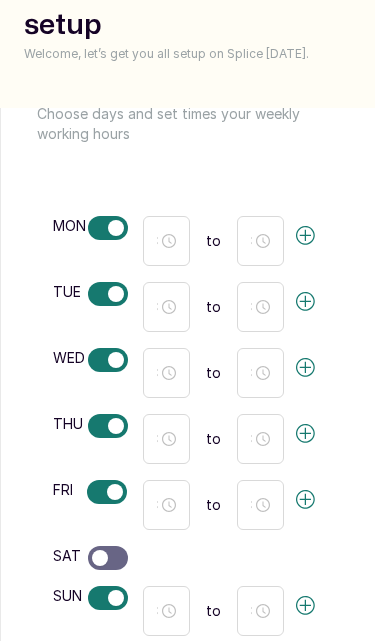 click at bounding box center [100, 558] 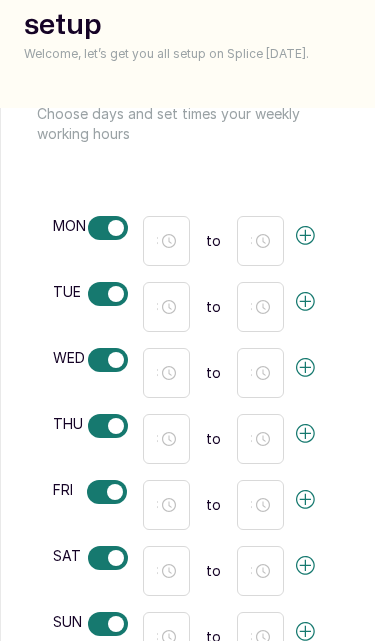 click 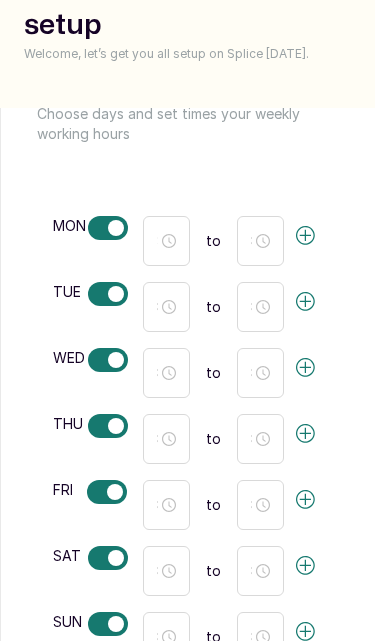 click at bounding box center (306, 236) 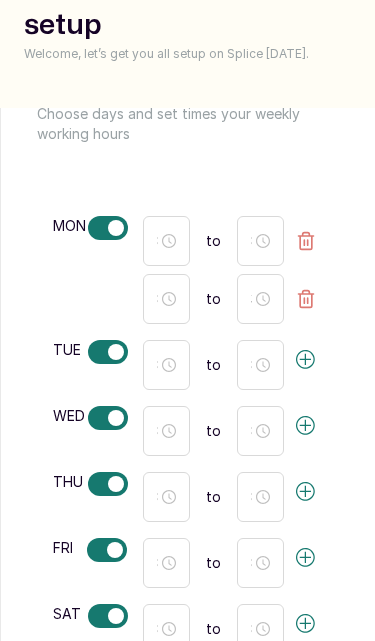 click on "mon Available 8:00 am to 8:00 pm 8:00 am to 3:00 pm" at bounding box center (188, 270) 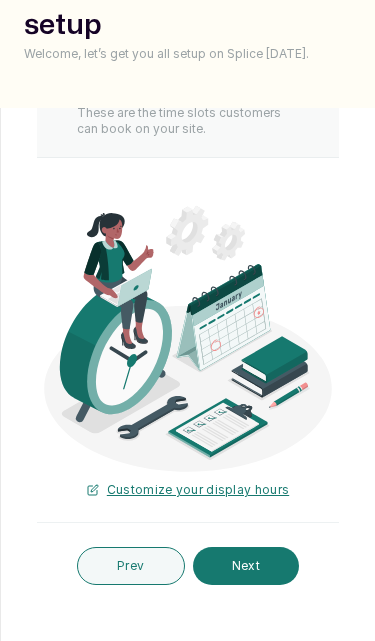 scroll, scrollTop: 877, scrollLeft: 0, axis: vertical 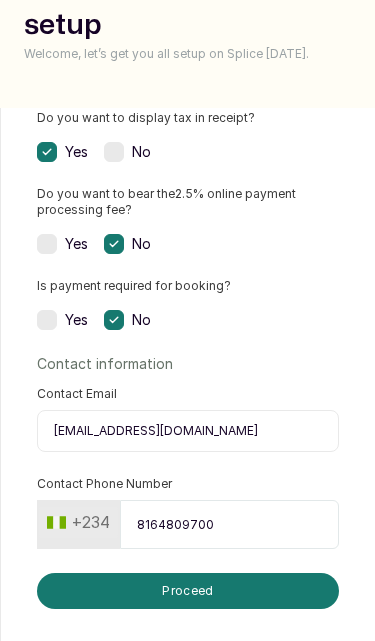 click on "Proceed" at bounding box center (188, 591) 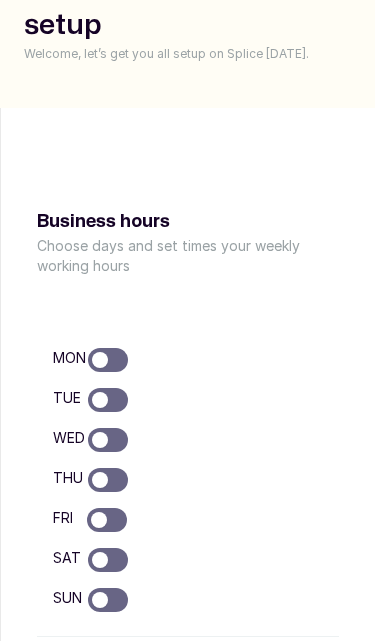click at bounding box center [108, 360] 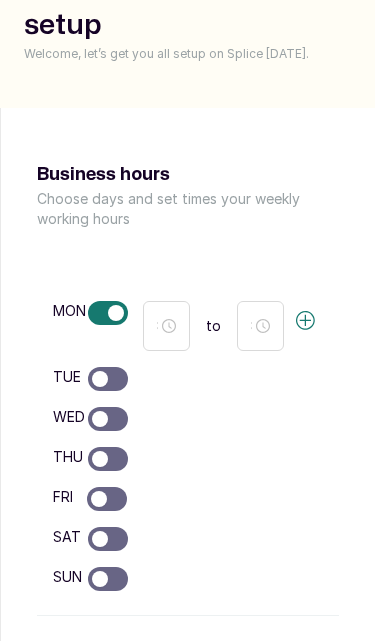 scroll, scrollTop: 62, scrollLeft: 0, axis: vertical 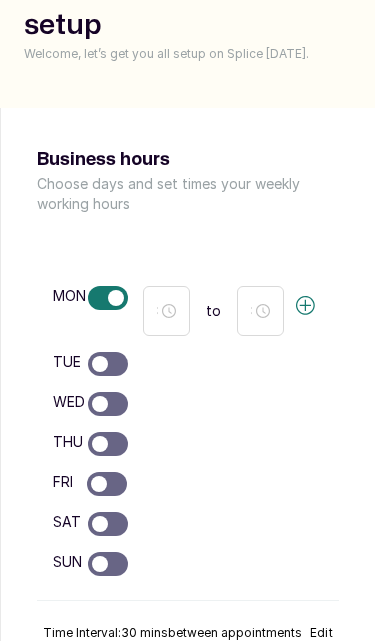 click at bounding box center (108, 364) 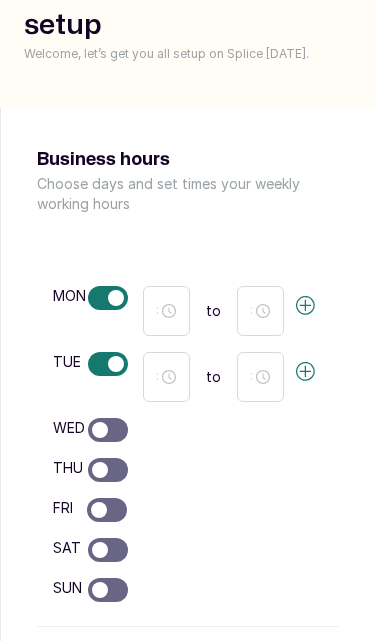click on "tue Available 8:00 am to 8:00 pm" at bounding box center (188, 377) 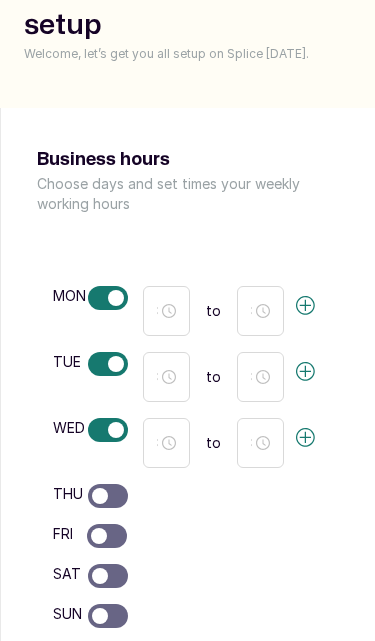 click at bounding box center (108, 496) 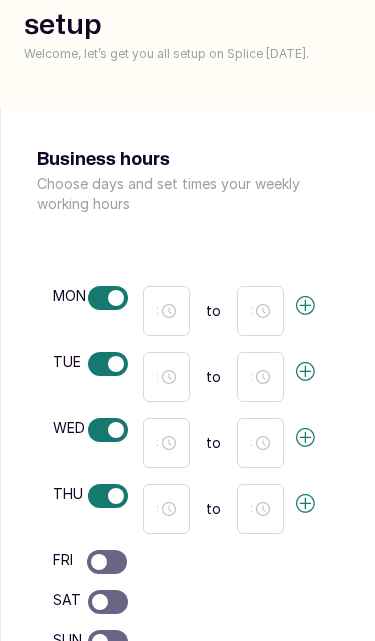 click at bounding box center [99, 562] 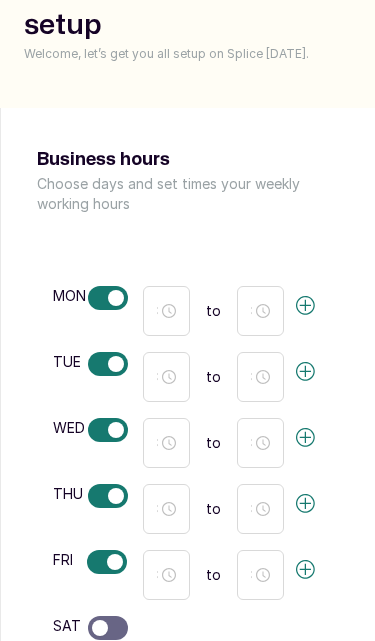click at bounding box center (108, 628) 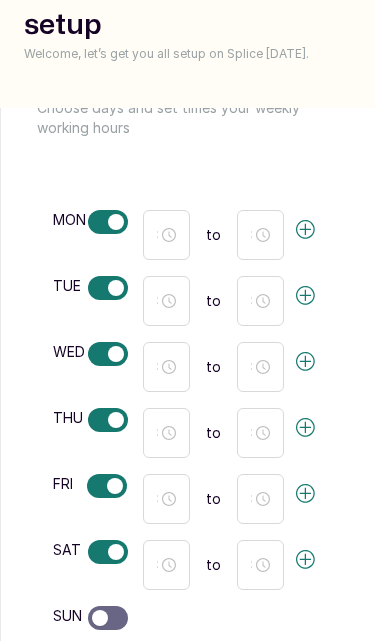 scroll, scrollTop: 166, scrollLeft: 0, axis: vertical 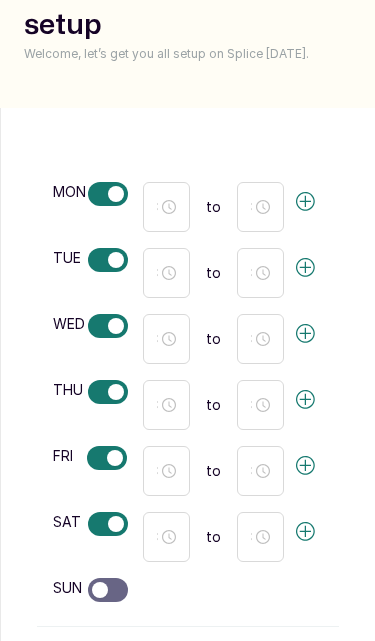 click at bounding box center [108, 590] 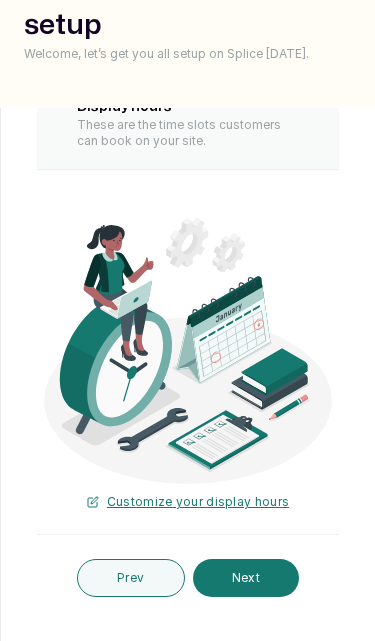scroll, scrollTop: 818, scrollLeft: 0, axis: vertical 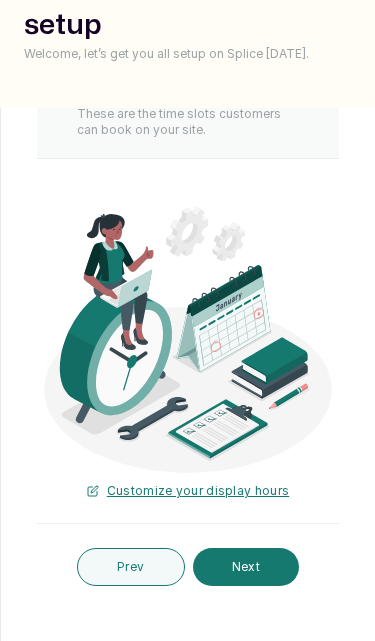 click on "Next" at bounding box center [246, 567] 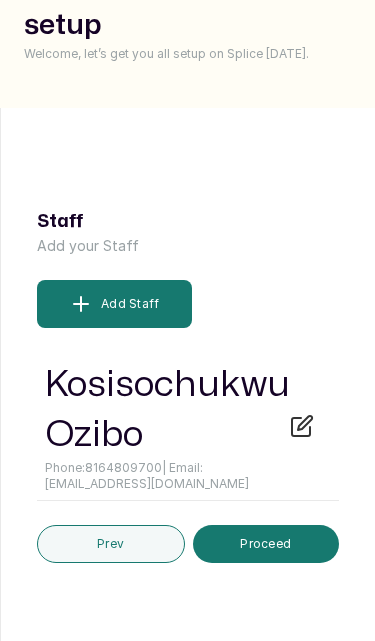 click on "Proceed" at bounding box center (266, 544) 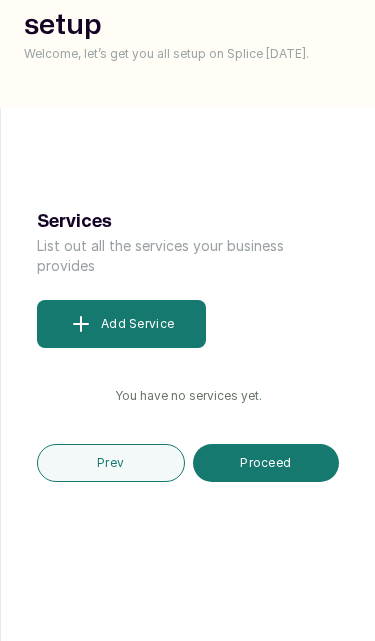 click on "Add Service" at bounding box center (121, 324) 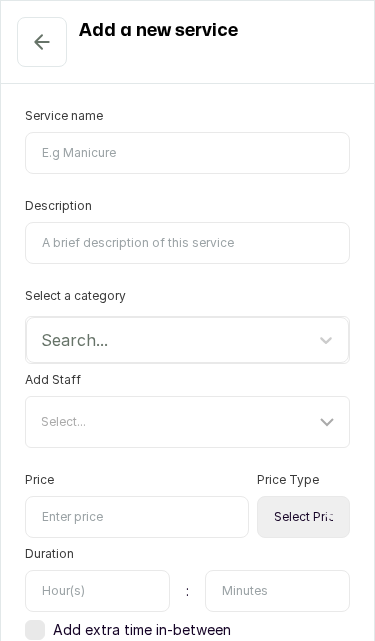 scroll, scrollTop: 0, scrollLeft: 0, axis: both 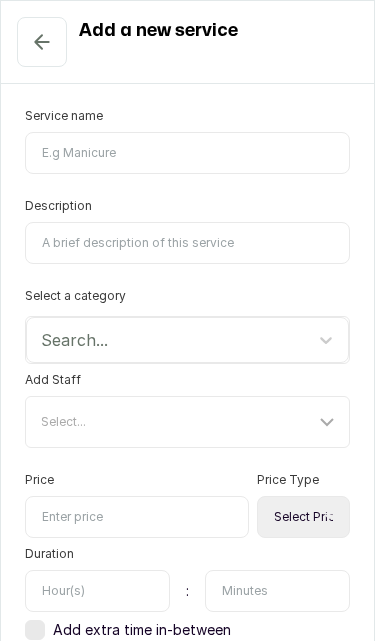 click on "Service name" at bounding box center (187, 153) 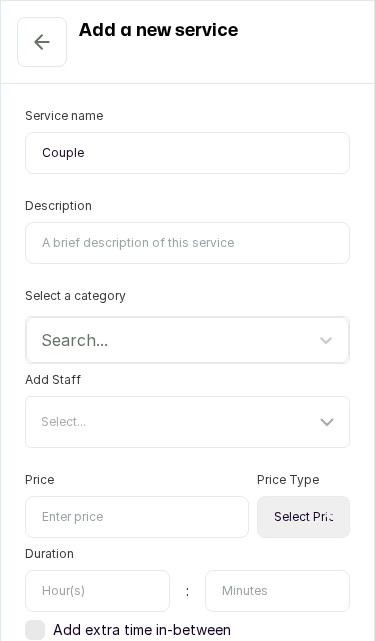 click on "Couple" at bounding box center [187, 153] 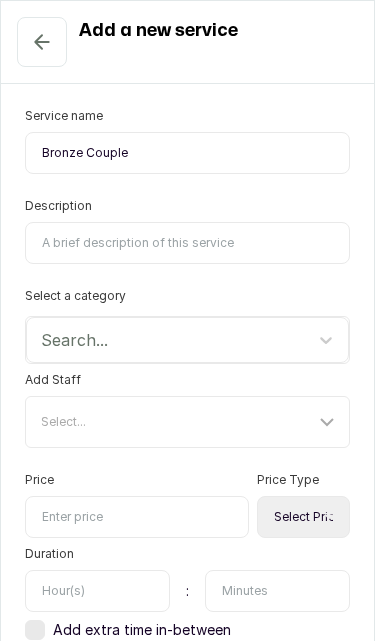 click on "Bronze Couple" at bounding box center [187, 153] 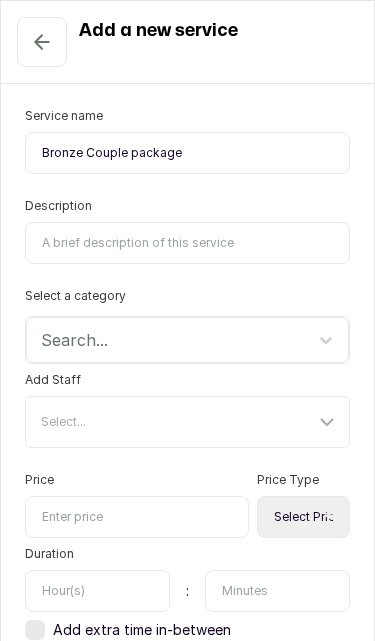 type on "Bronze Couple package" 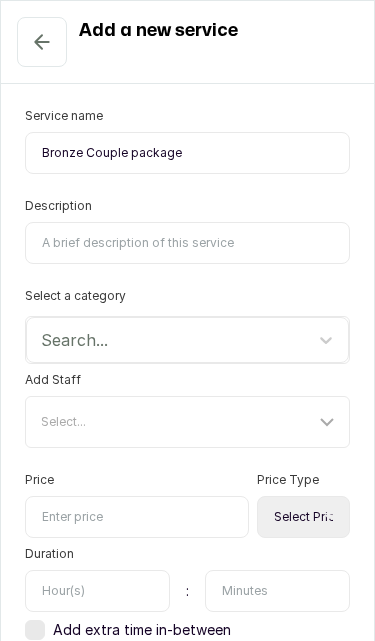 click on "Description" at bounding box center (187, 243) 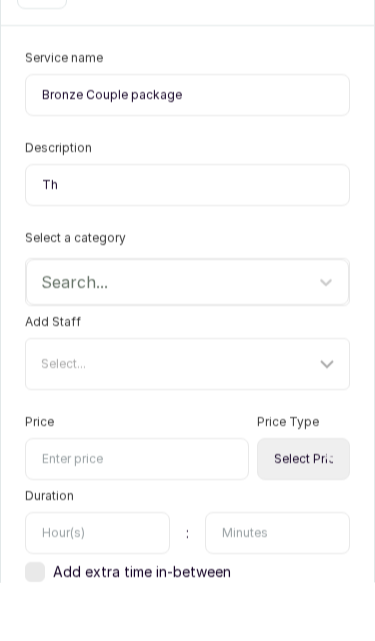type on "T" 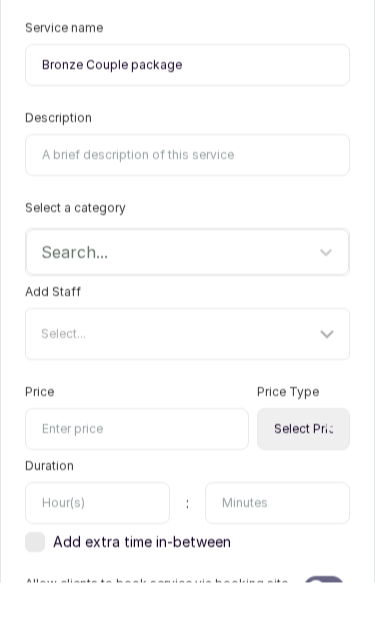 scroll, scrollTop: 45, scrollLeft: 0, axis: vertical 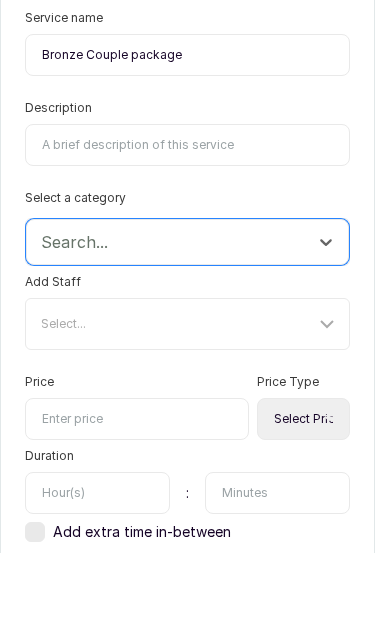 click on "Description" at bounding box center [187, 233] 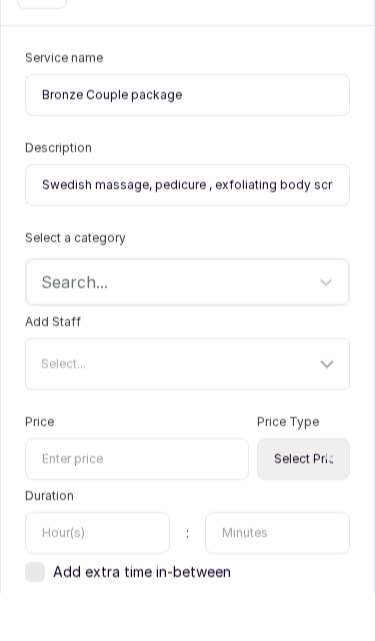 type on "Swedish massage, pedicure , exfoliating body scrub and refreshment" 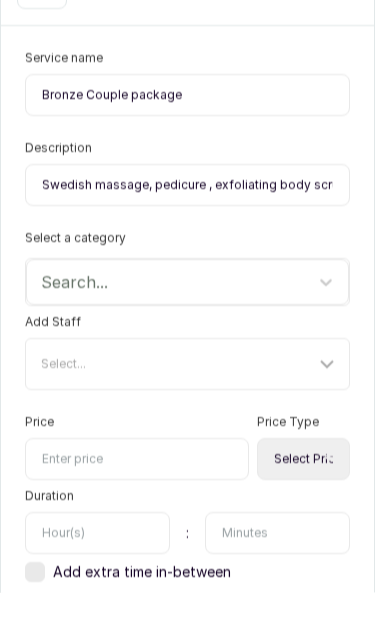 scroll, scrollTop: 152, scrollLeft: 0, axis: vertical 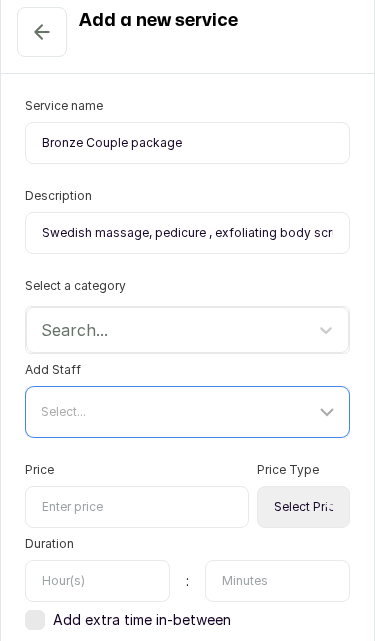 click on "Select..." at bounding box center (190, 412) 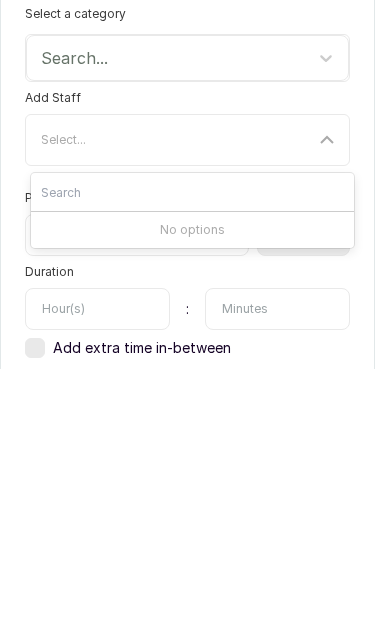 scroll, scrollTop: 152, scrollLeft: 0, axis: vertical 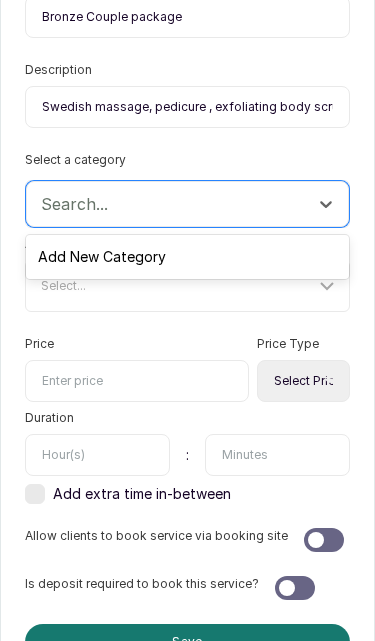 click on "Add New Category" at bounding box center [187, 257] 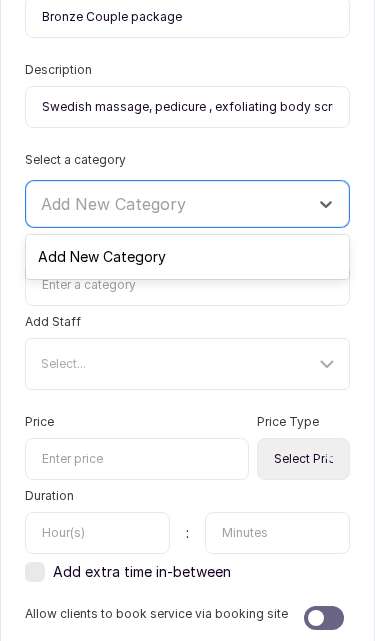 scroll, scrollTop: 146, scrollLeft: 0, axis: vertical 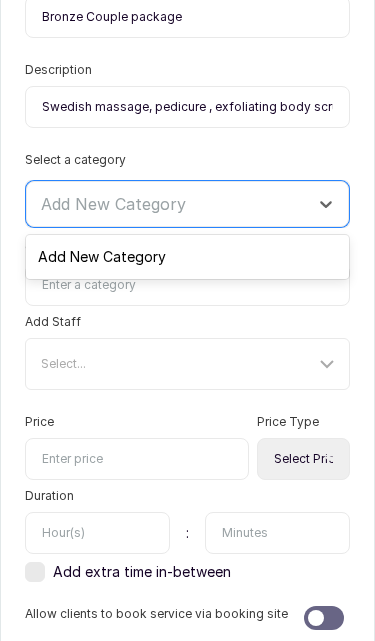 click on "Add New Category" at bounding box center (187, 257) 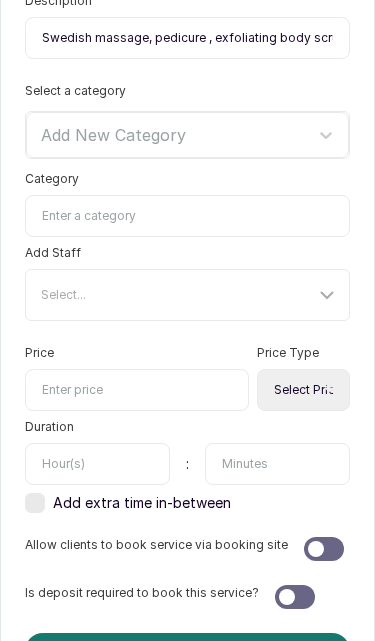 scroll, scrollTop: 206, scrollLeft: 0, axis: vertical 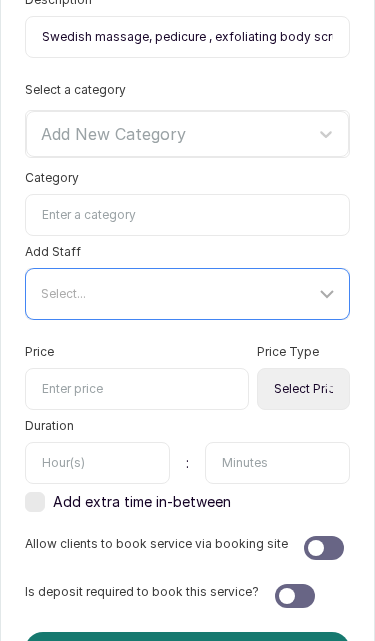 click on "Select..." at bounding box center (178, 294) 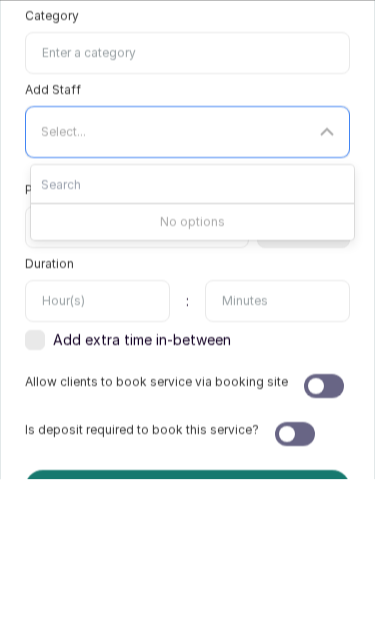 click 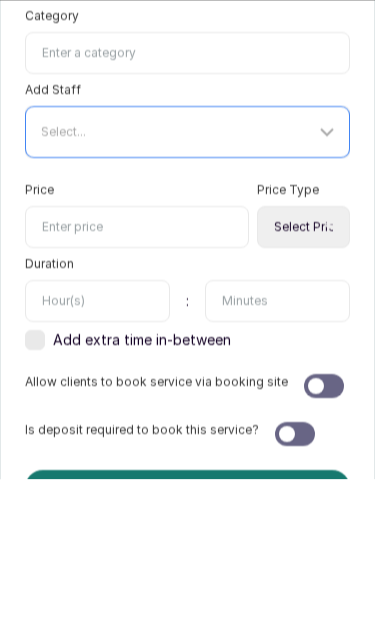 scroll, scrollTop: 152, scrollLeft: 0, axis: vertical 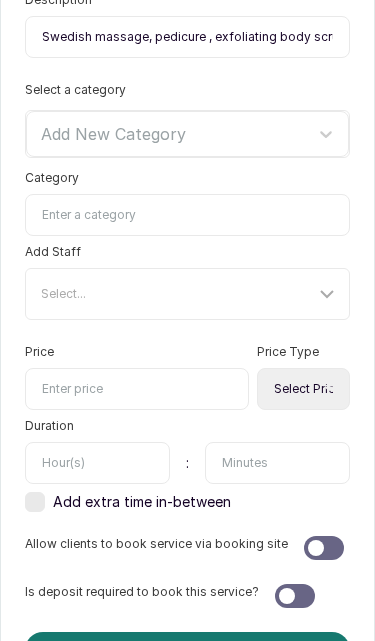 click at bounding box center [137, 389] 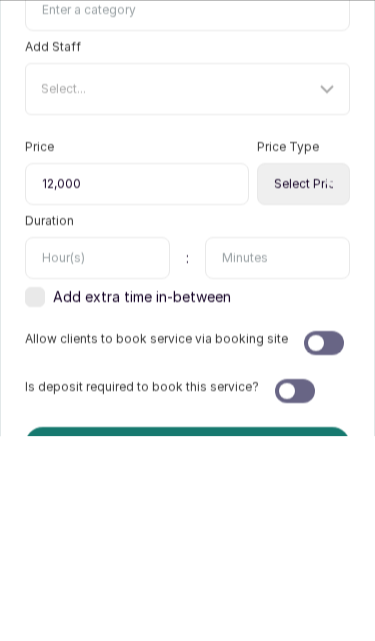 type on "120,000" 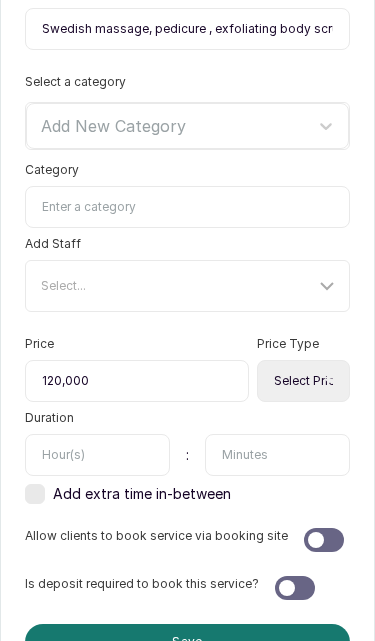 scroll, scrollTop: 214, scrollLeft: 0, axis: vertical 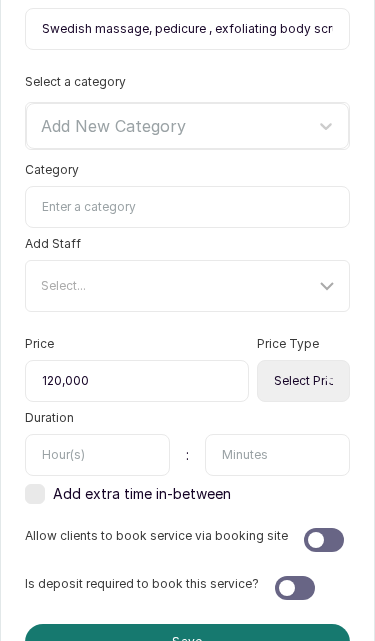 click at bounding box center [97, 455] 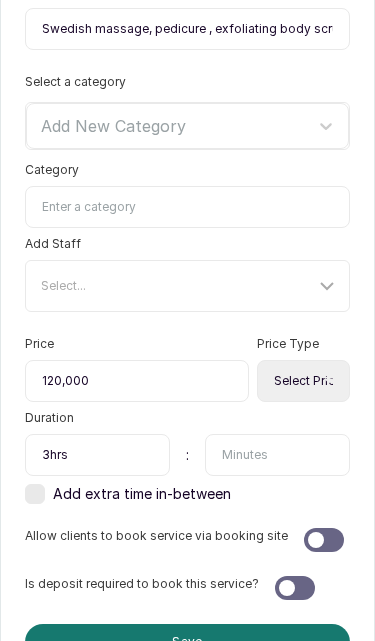 click on "3hrs" at bounding box center [97, 455] 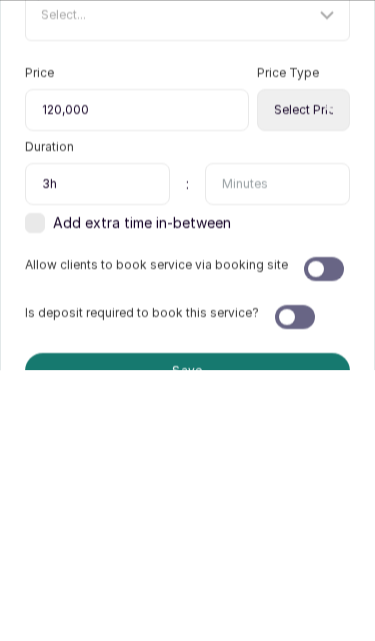 type on "3" 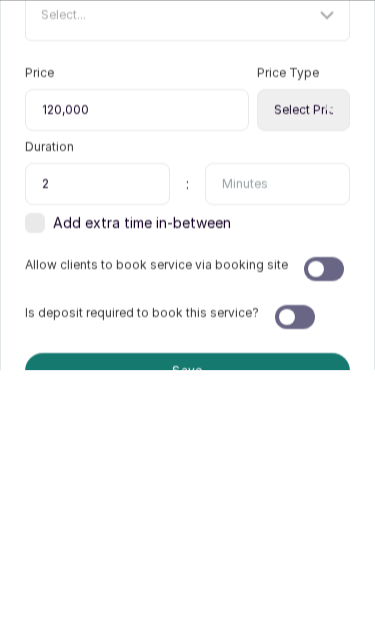 type on "2" 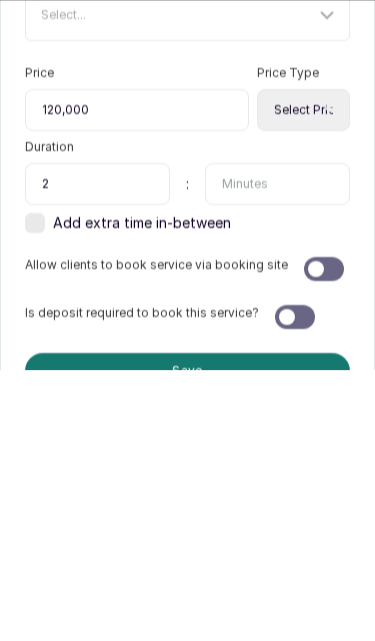 click at bounding box center (277, 455) 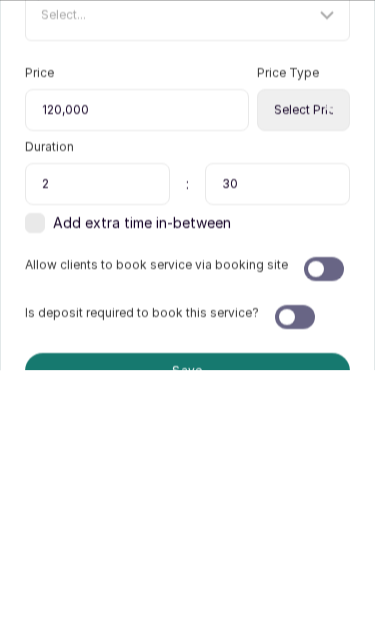 type on "30" 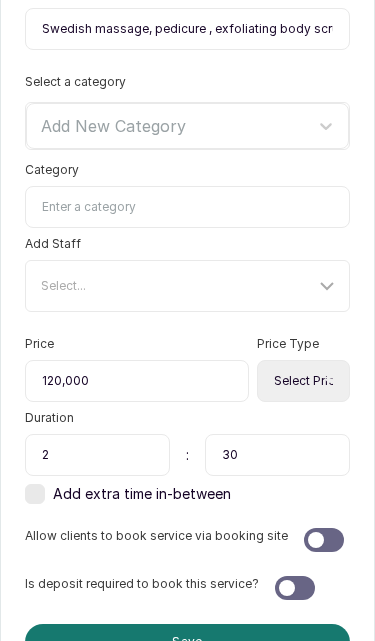 click at bounding box center [324, 540] 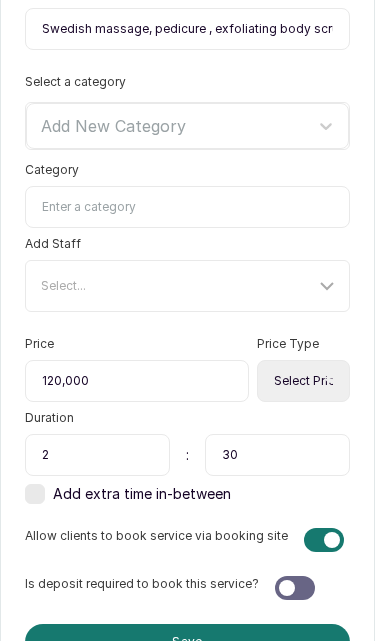 click at bounding box center [287, 588] 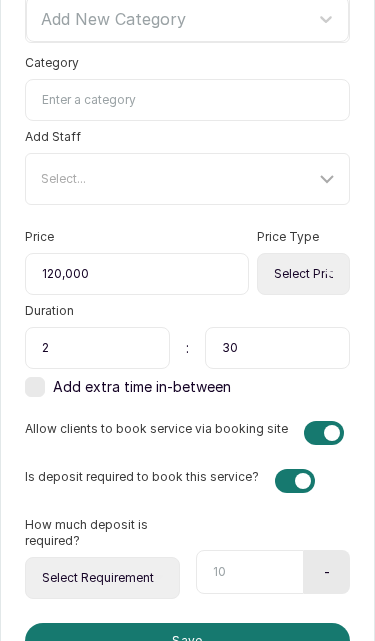 scroll, scrollTop: 320, scrollLeft: 0, axis: vertical 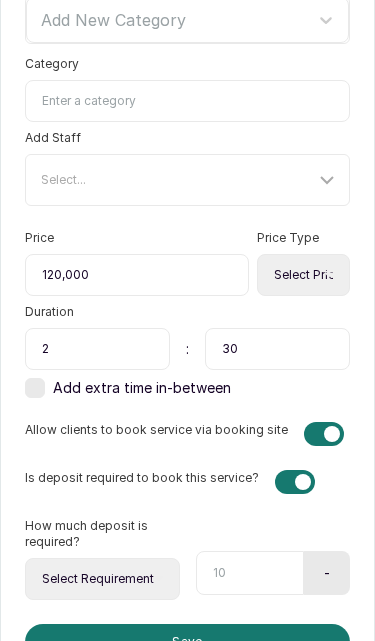 click at bounding box center (250, 573) 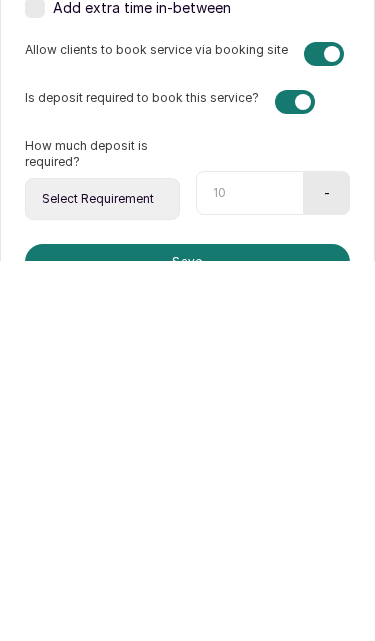 click at bounding box center (250, 573) 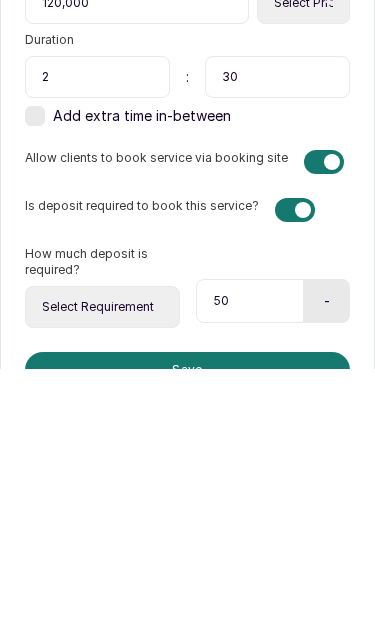 type on "50" 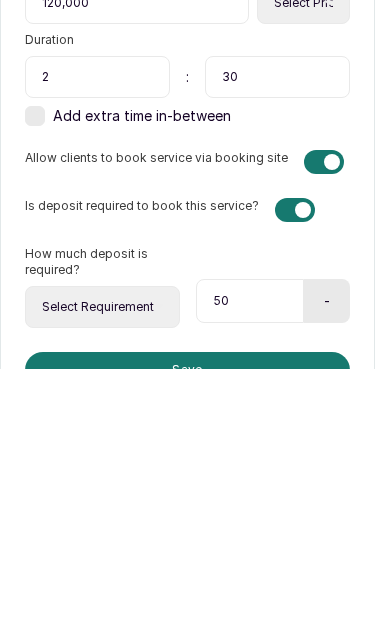 scroll, scrollTop: 152, scrollLeft: 0, axis: vertical 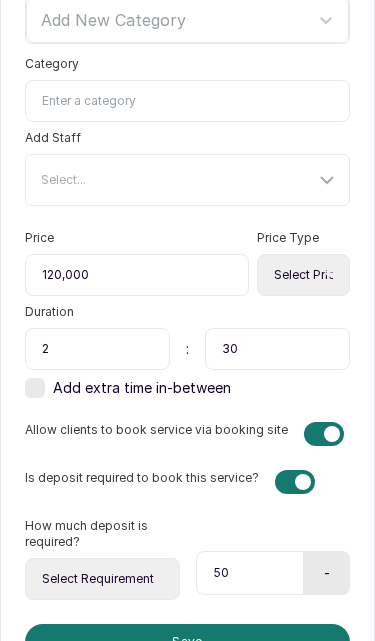 click on "Select Requirement Percentage Fixed Amount" at bounding box center [102, 579] 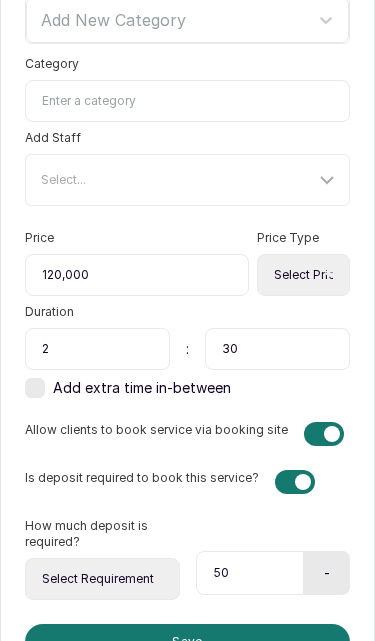 select on "percentage" 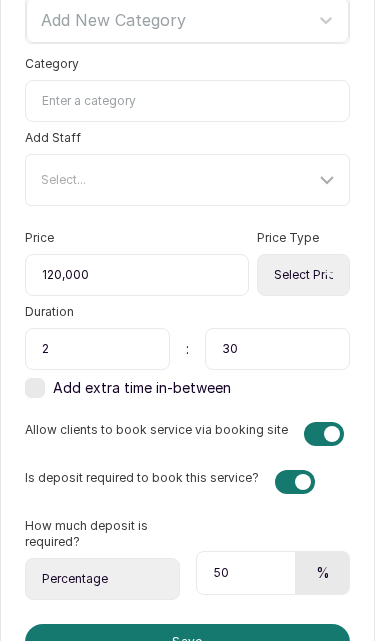 click on "Save" at bounding box center (187, 642) 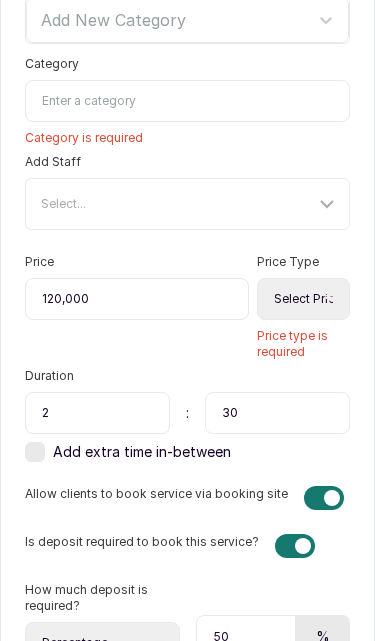 select on "fixed" 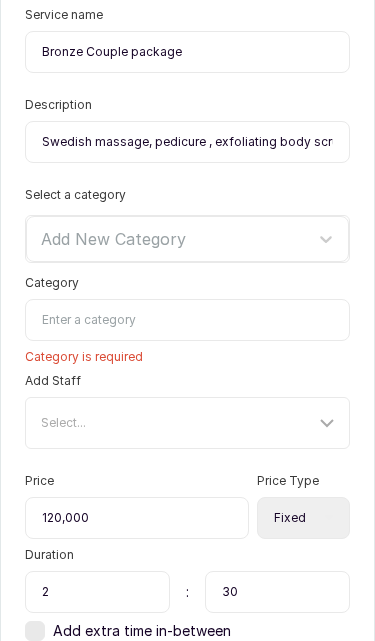 scroll, scrollTop: 100, scrollLeft: 0, axis: vertical 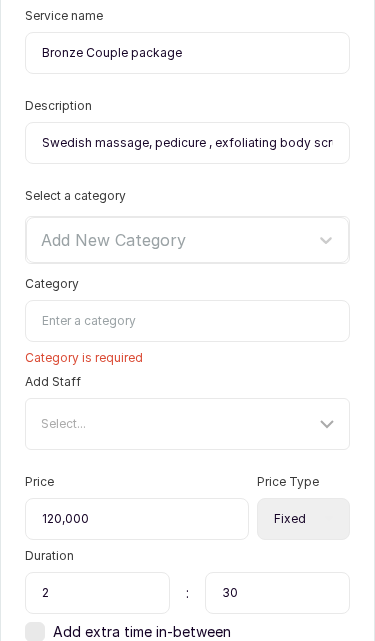 click on "Category" at bounding box center (187, 321) 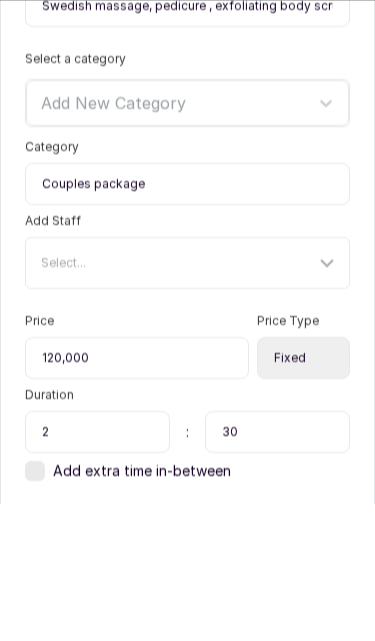 type on "Couples package" 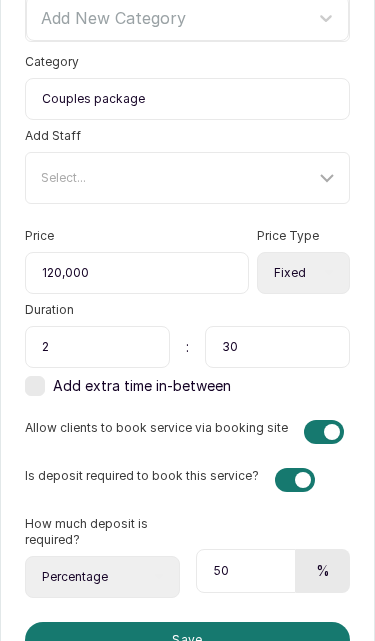 scroll, scrollTop: 320, scrollLeft: 0, axis: vertical 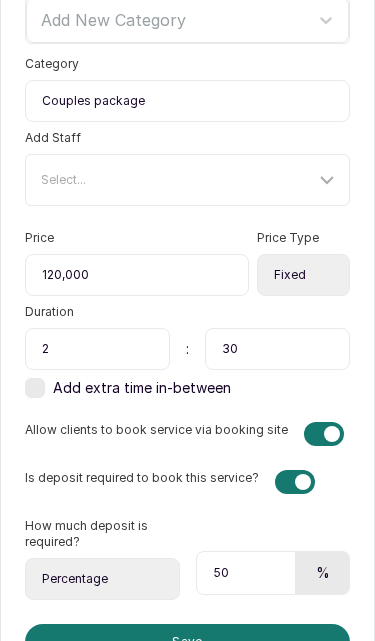click on "Save" at bounding box center [187, 642] 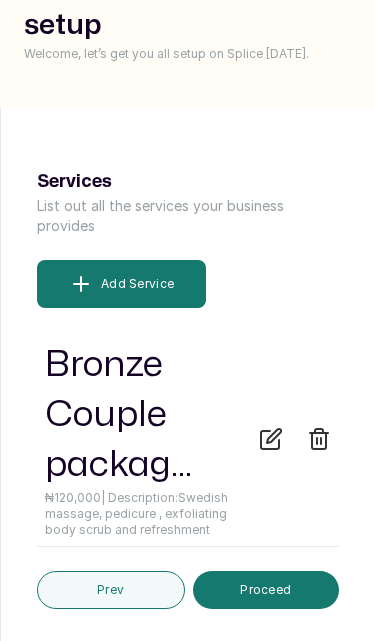 scroll, scrollTop: 40, scrollLeft: 0, axis: vertical 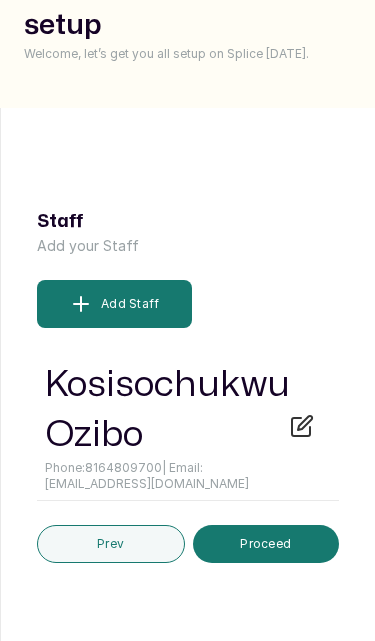 click on "Prev" at bounding box center [111, 544] 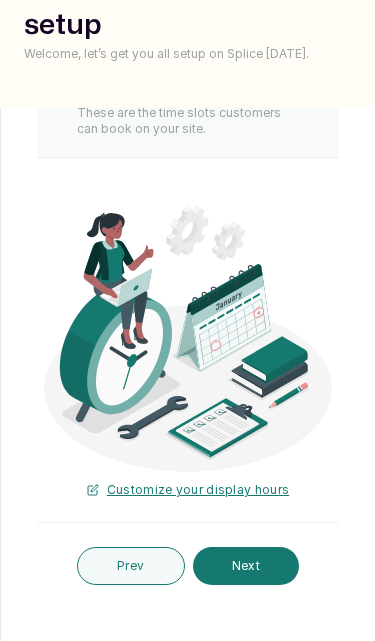scroll, scrollTop: 819, scrollLeft: 0, axis: vertical 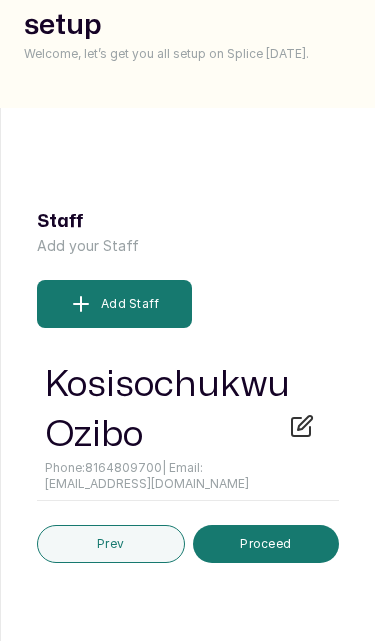 click on "Proceed" at bounding box center (266, 544) 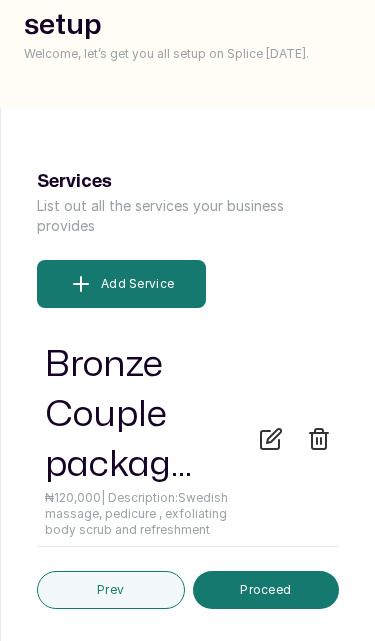 scroll, scrollTop: 40, scrollLeft: 0, axis: vertical 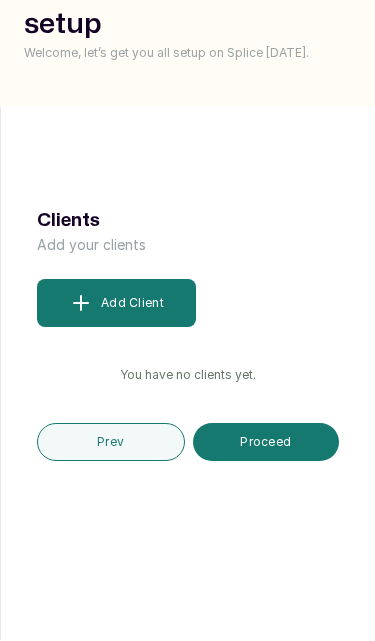 click on "Prev" at bounding box center [111, 443] 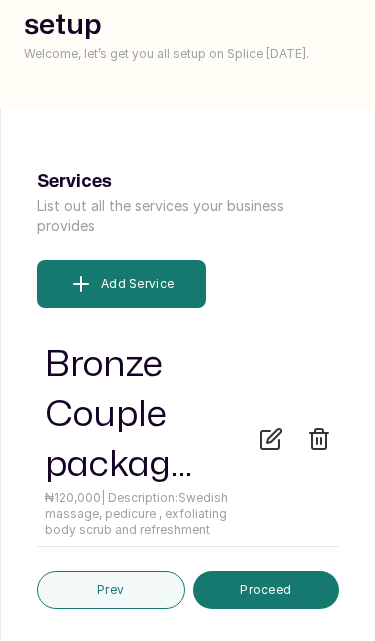 scroll, scrollTop: 40, scrollLeft: 0, axis: vertical 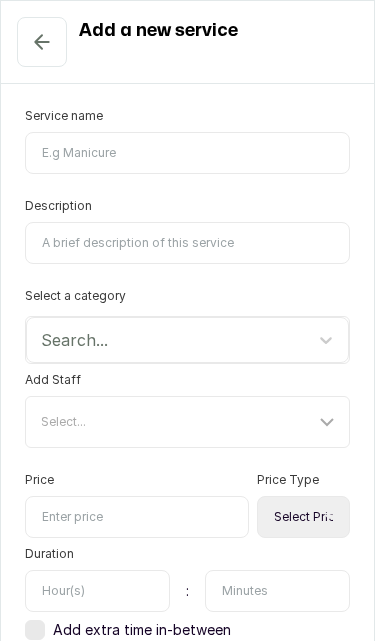 click 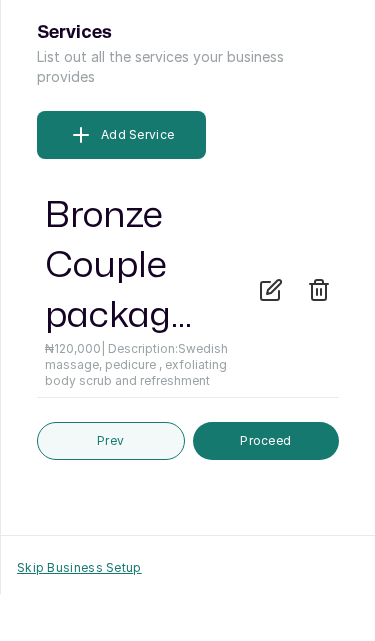 scroll, scrollTop: 260, scrollLeft: 0, axis: vertical 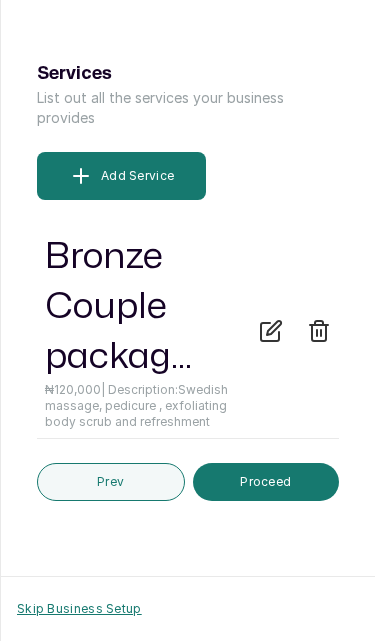 click on "Proceed" at bounding box center [266, 482] 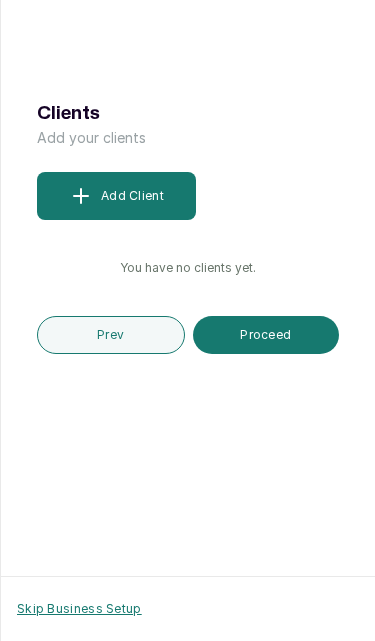 click 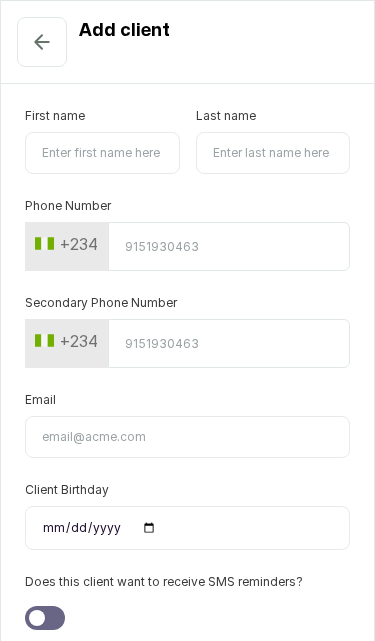 click 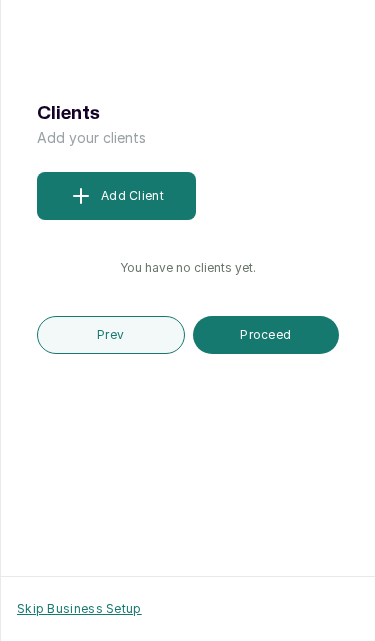 click on "Proceed" at bounding box center [266, 335] 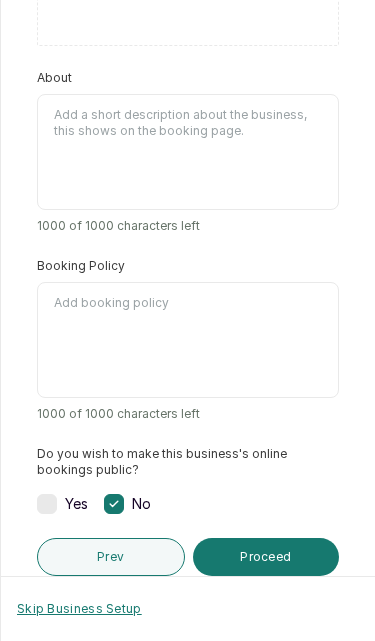 scroll, scrollTop: 327, scrollLeft: 0, axis: vertical 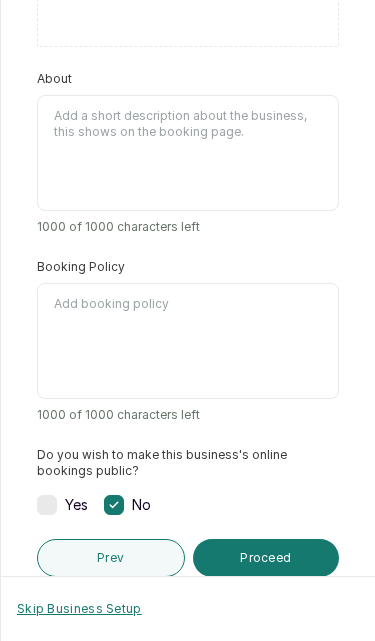 click on "About" at bounding box center (188, 153) 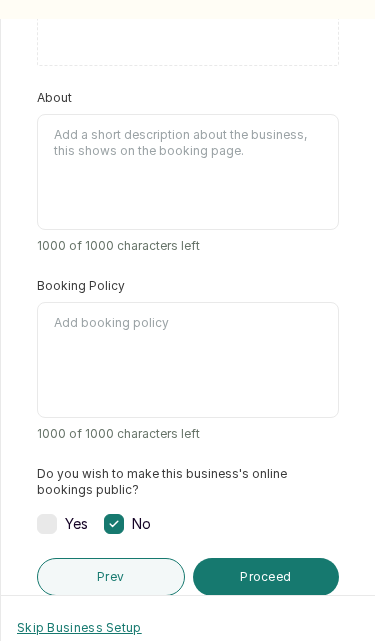 click on "About" at bounding box center [188, 172] 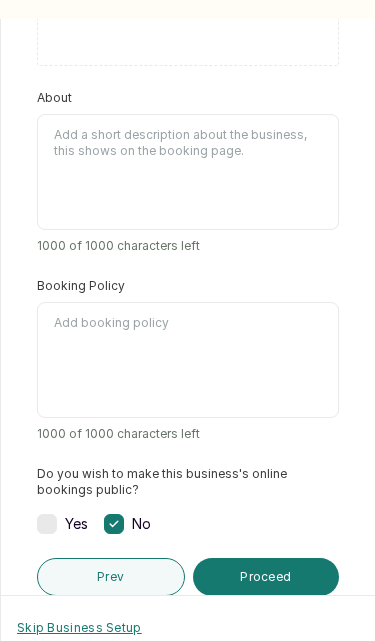 paste on "[PERSON_NAME] Beauty Spa is a well‑rated day spa and beauty salon that provides a range of skincare and pampering services in a relaxing atmosphere  ￼ ￼. Reviewers have described it as an “extraordinaire” service provider and note its luxury, high quality offerings in [GEOGRAPHIC_DATA]" 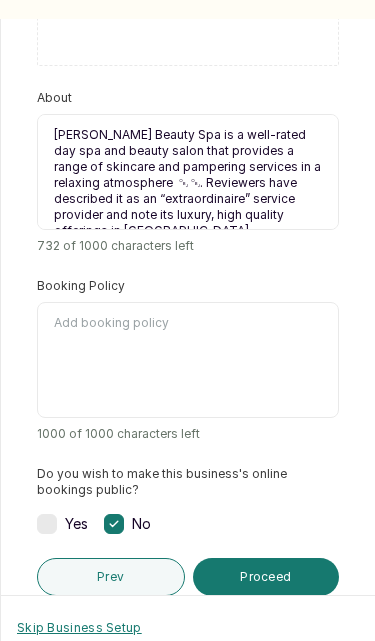 click on "[PERSON_NAME] Beauty Spa is a well‑rated day spa and beauty salon that provides a range of skincare and pampering services in a relaxing atmosphere  ￼ ￼. Reviewers have described it as an “extraordinaire” service provider and note its luxury, high quality offerings in [GEOGRAPHIC_DATA]" at bounding box center (188, 172) 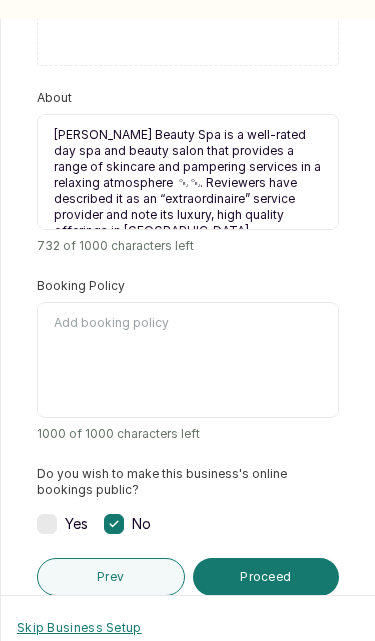 click on "[PERSON_NAME] Beauty Spa is a well‑rated day spa and beauty salon that provides a range of skincare and pampering services in a relaxing atmosphere  ￼ ￼. Reviewers have described it as an “extraordinaire” service provider and note its luxury, high quality offerings in [GEOGRAPHIC_DATA]" at bounding box center [188, 172] 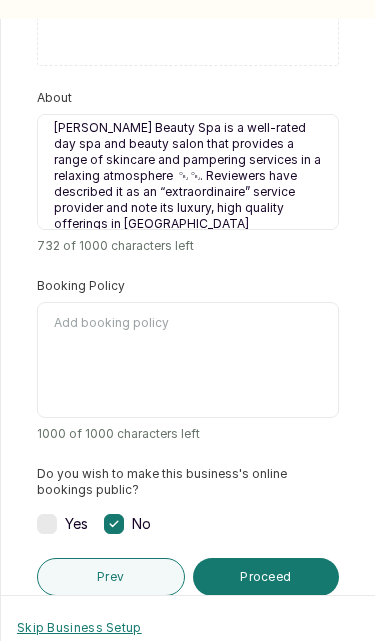 scroll, scrollTop: 6, scrollLeft: 0, axis: vertical 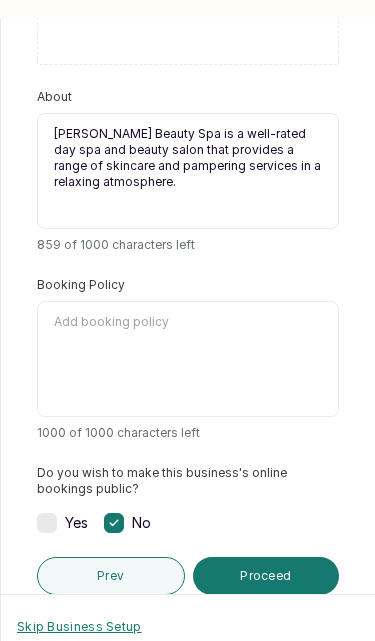 click on "[PERSON_NAME] Beauty Spa is a well‑rated day spa and beauty salon that provides a range of skincare and pampering services in a relaxing atmosphere." at bounding box center [188, 172] 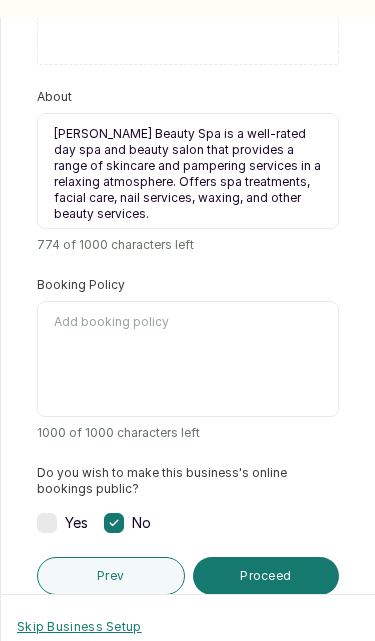 scroll, scrollTop: 241, scrollLeft: 0, axis: vertical 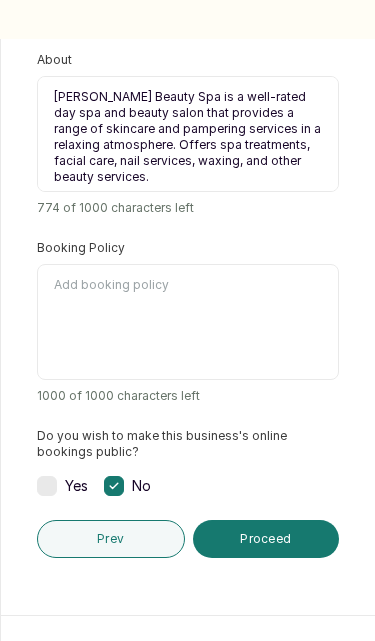 type on "[PERSON_NAME] Beauty Spa is a well‑rated day spa and beauty salon that provides a range of skincare and pampering services in a relaxing atmosphere. Offers spa treatments, facial care, nail services, waxing, and other beauty services." 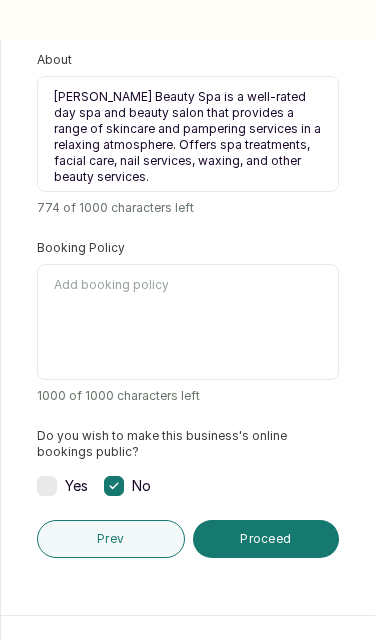 click on "Booking Policy" at bounding box center (188, 322) 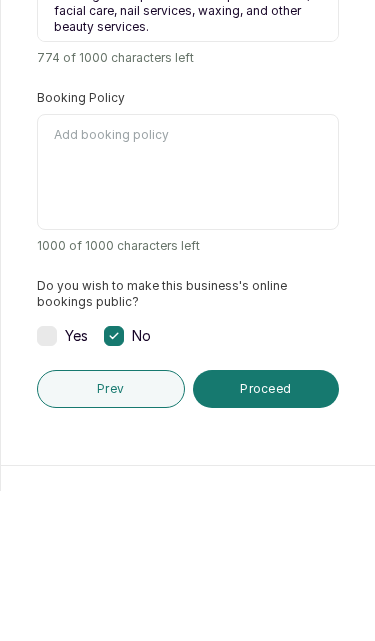 click on "Booking Policy" at bounding box center (188, 322) 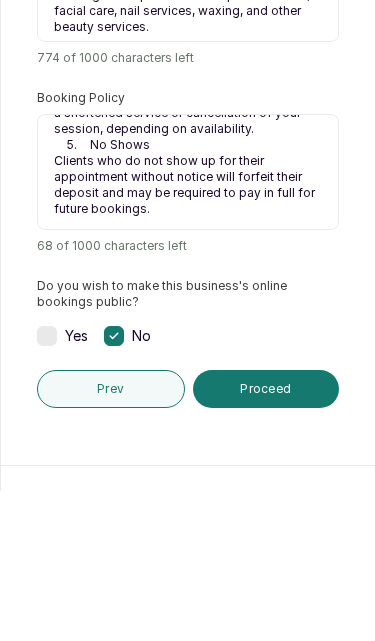 scroll, scrollTop: 342, scrollLeft: 0, axis: vertical 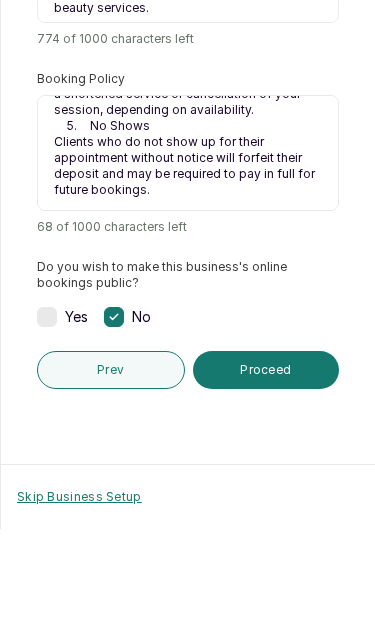type on "To ensure the best service experience for all our clients, please take note of our booking policy:
1.	Booking Confirmation
All appointments must be confirmed with a 50% upfront payment. This secures your slot and allows us to prepare for your session.
2.	Non-Refundable Deposit
The 50% deposit is non-refundable, even in the case of cancellation or no-show. This covers time and resources already allocated to your appointment.
3.	Rescheduling
If you need to reschedule, please do so at least 24 hours in advance. We’ll apply your deposit to the new date. Less than 24 hours’ notice may result in forfeiture of the deposit.
4.	Late Arrivals
Arriving more than 15 minutes late may lead to a shortened service or cancellation of your session, depending on availability.
5.	No Shows
Clients who do not show up for their appointment without notice will forfeit their deposit and may be required to pay in full for future bookings." 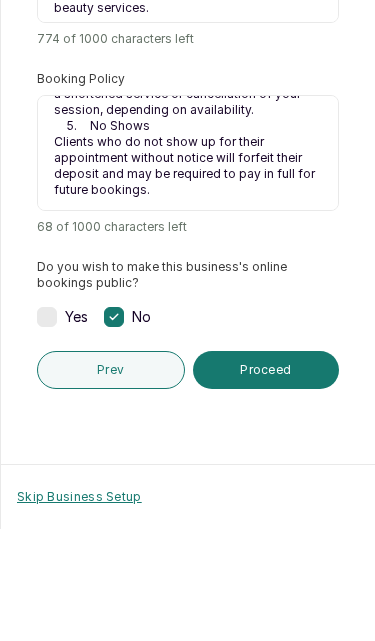 scroll, scrollTop: 403, scrollLeft: 0, axis: vertical 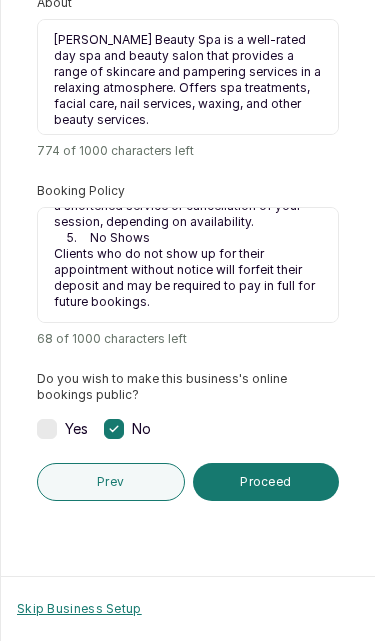 click at bounding box center [47, 429] 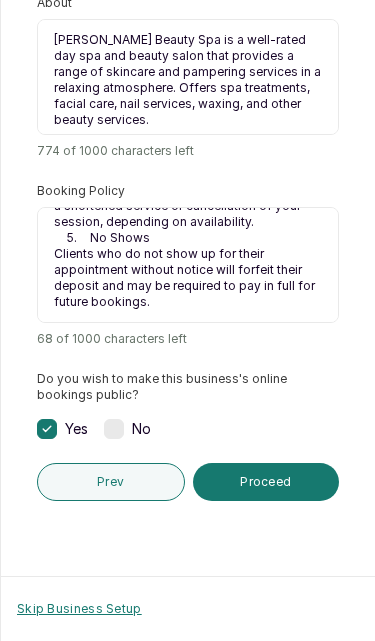 click on "Proceed" at bounding box center [266, 482] 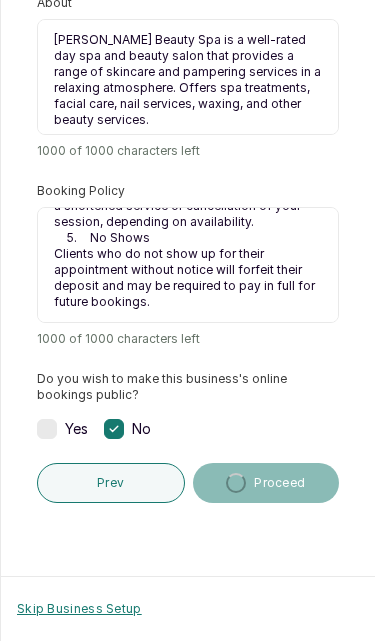 click at bounding box center [47, 429] 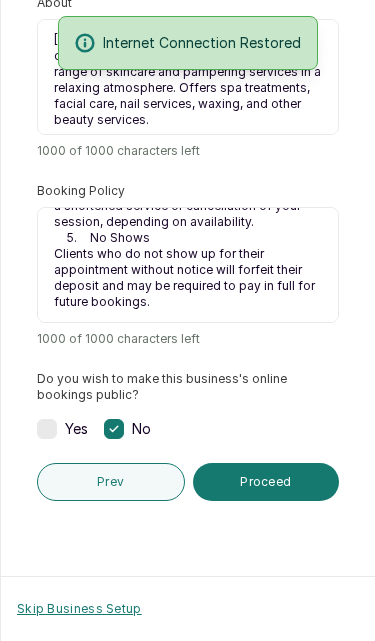 click at bounding box center [47, 429] 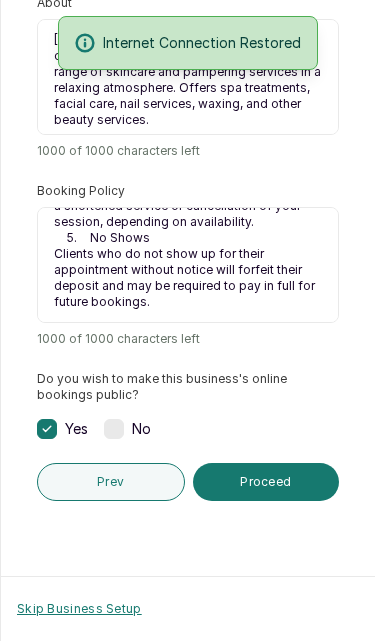 click on "Proceed" at bounding box center (266, 482) 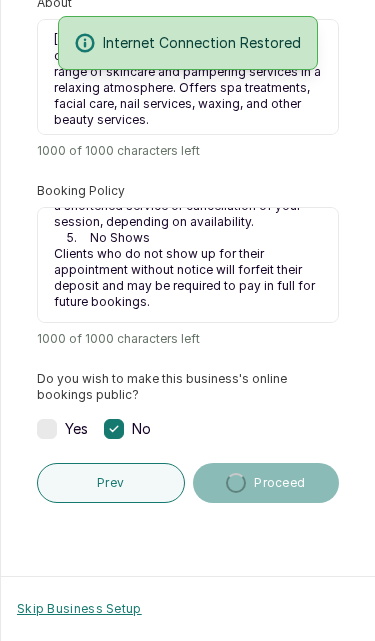 click on "Yes" at bounding box center (62, 429) 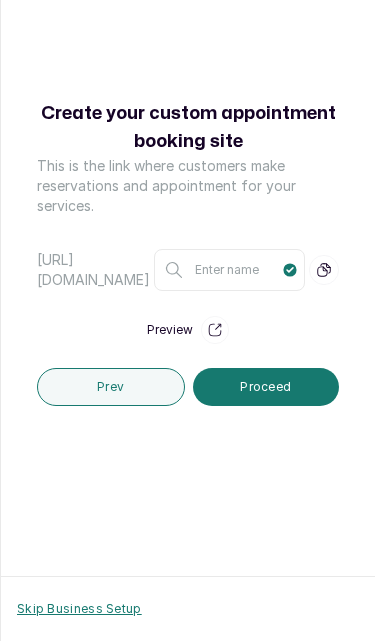 click 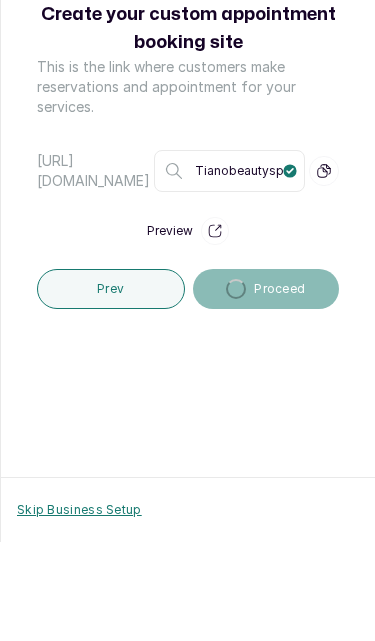 type on "Tianobea" 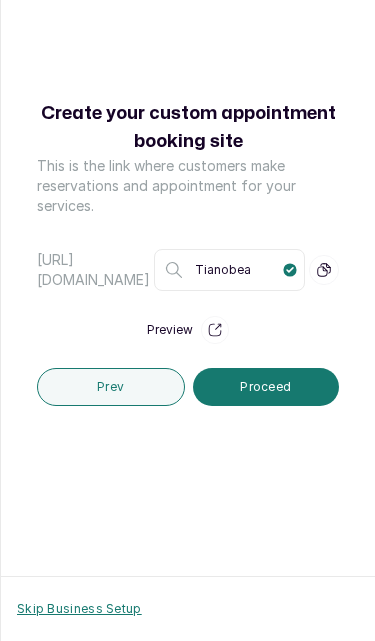 click on "Proceed" at bounding box center (266, 387) 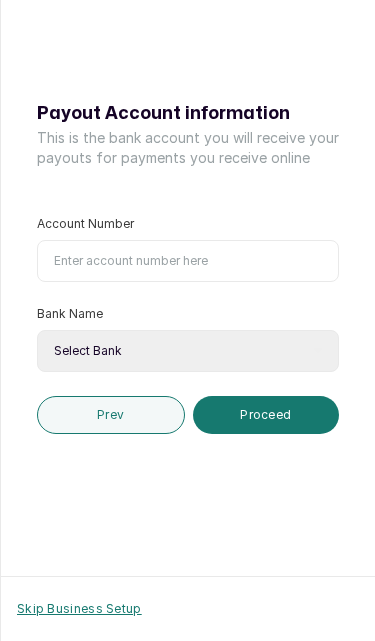 click on "Account Number" at bounding box center [188, 261] 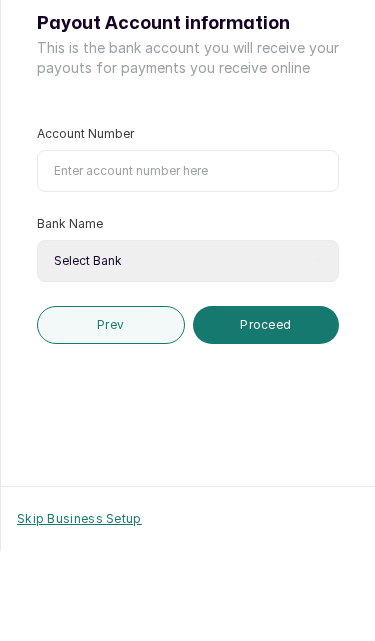 click on "Account Number" at bounding box center (188, 261) 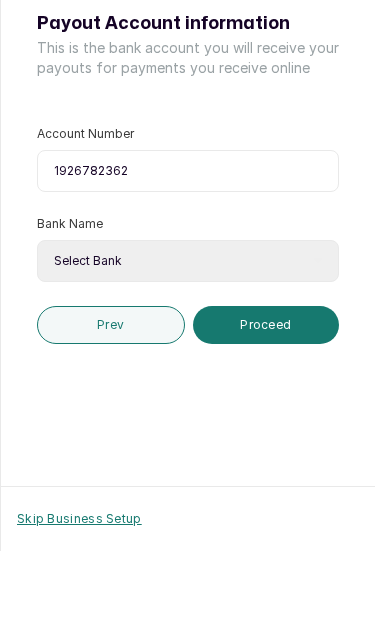 type on "1926782362" 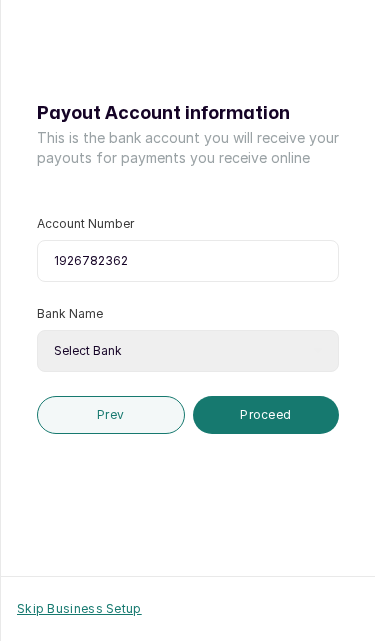 select on "044" 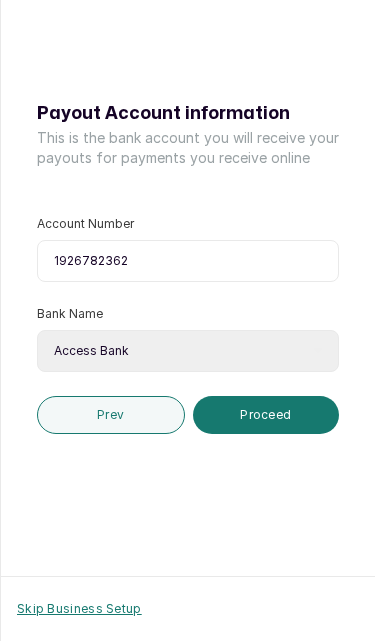 click on "Proceed" at bounding box center (266, 415) 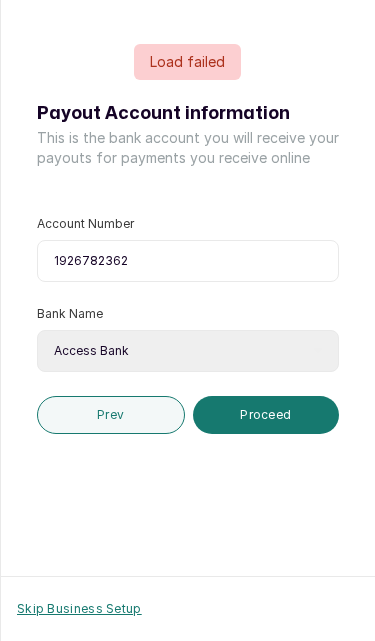 click on "Proceed" at bounding box center [266, 415] 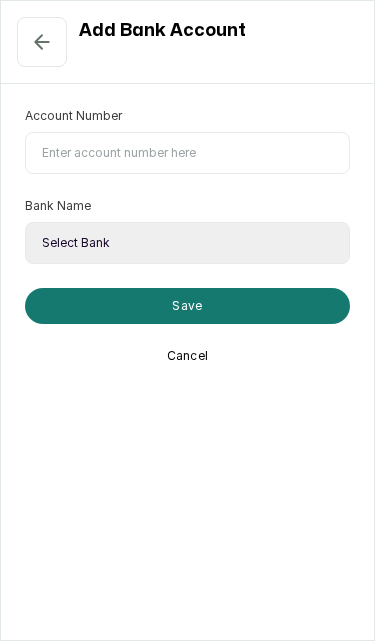 click on "Account Number" at bounding box center (187, 153) 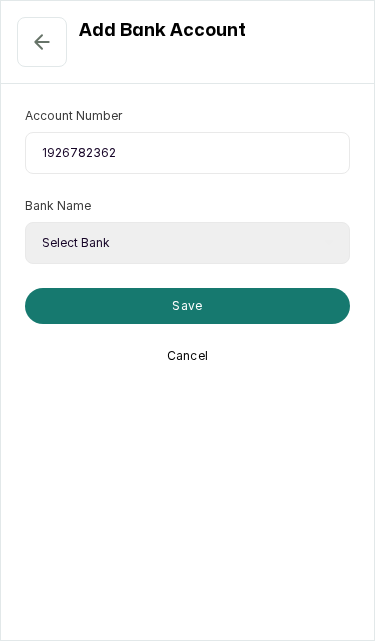 type on "1926782362" 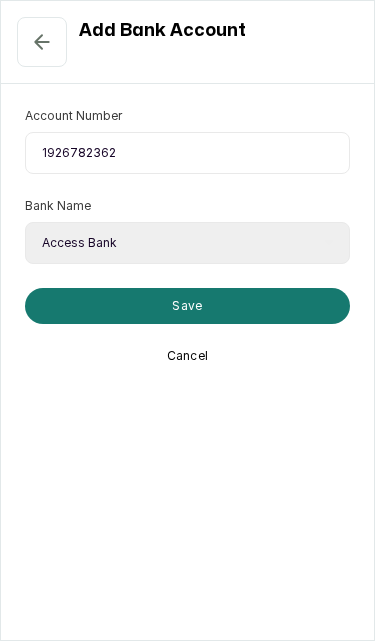 click on "Save" at bounding box center [187, 306] 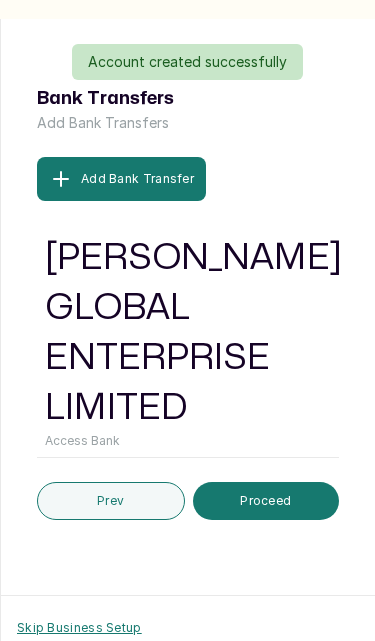 scroll, scrollTop: 34, scrollLeft: 0, axis: vertical 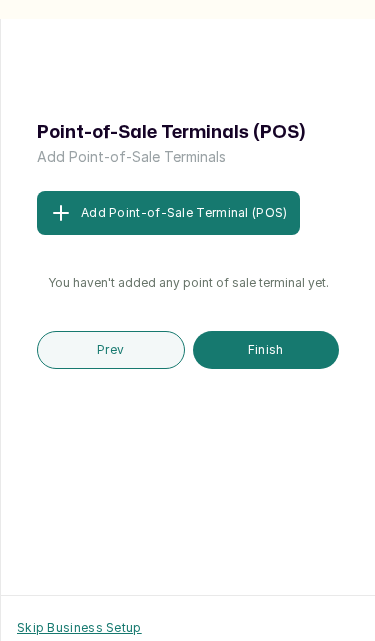 click on "Add Point-of-Sale Terminal (POS)" at bounding box center [168, 213] 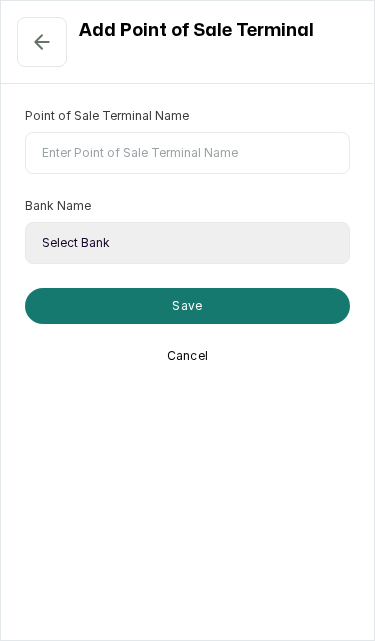 click on "Point of Sale Terminal Name" at bounding box center [187, 153] 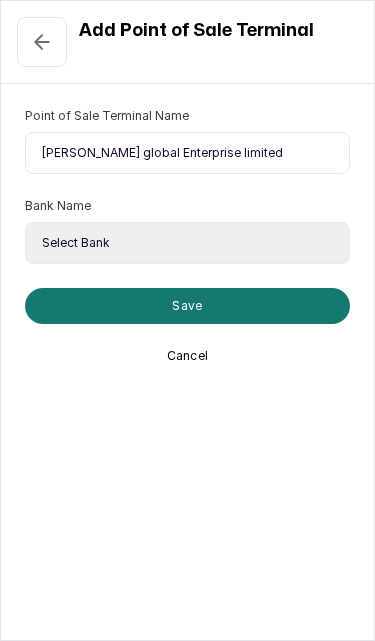 type on "[PERSON_NAME] global Enterprise limited" 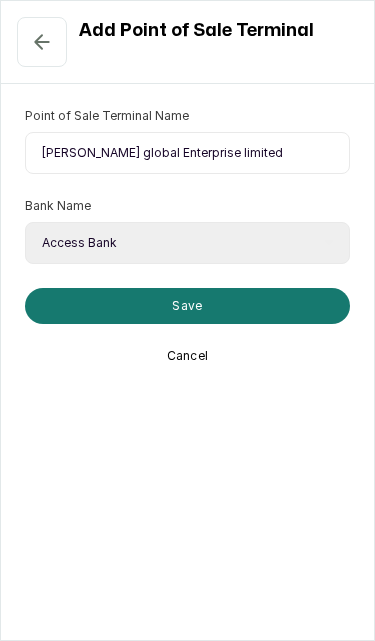 click on "Save" at bounding box center [187, 306] 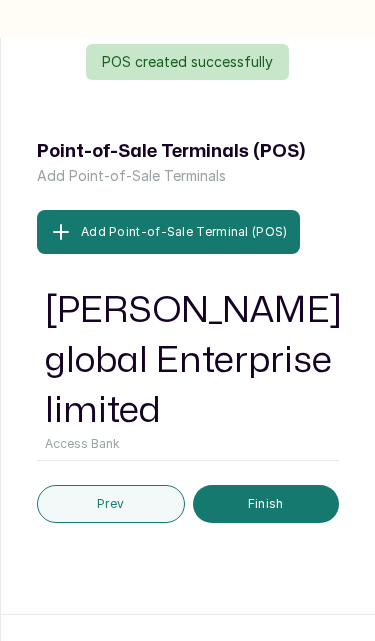 click on "Finish" at bounding box center (266, 504) 